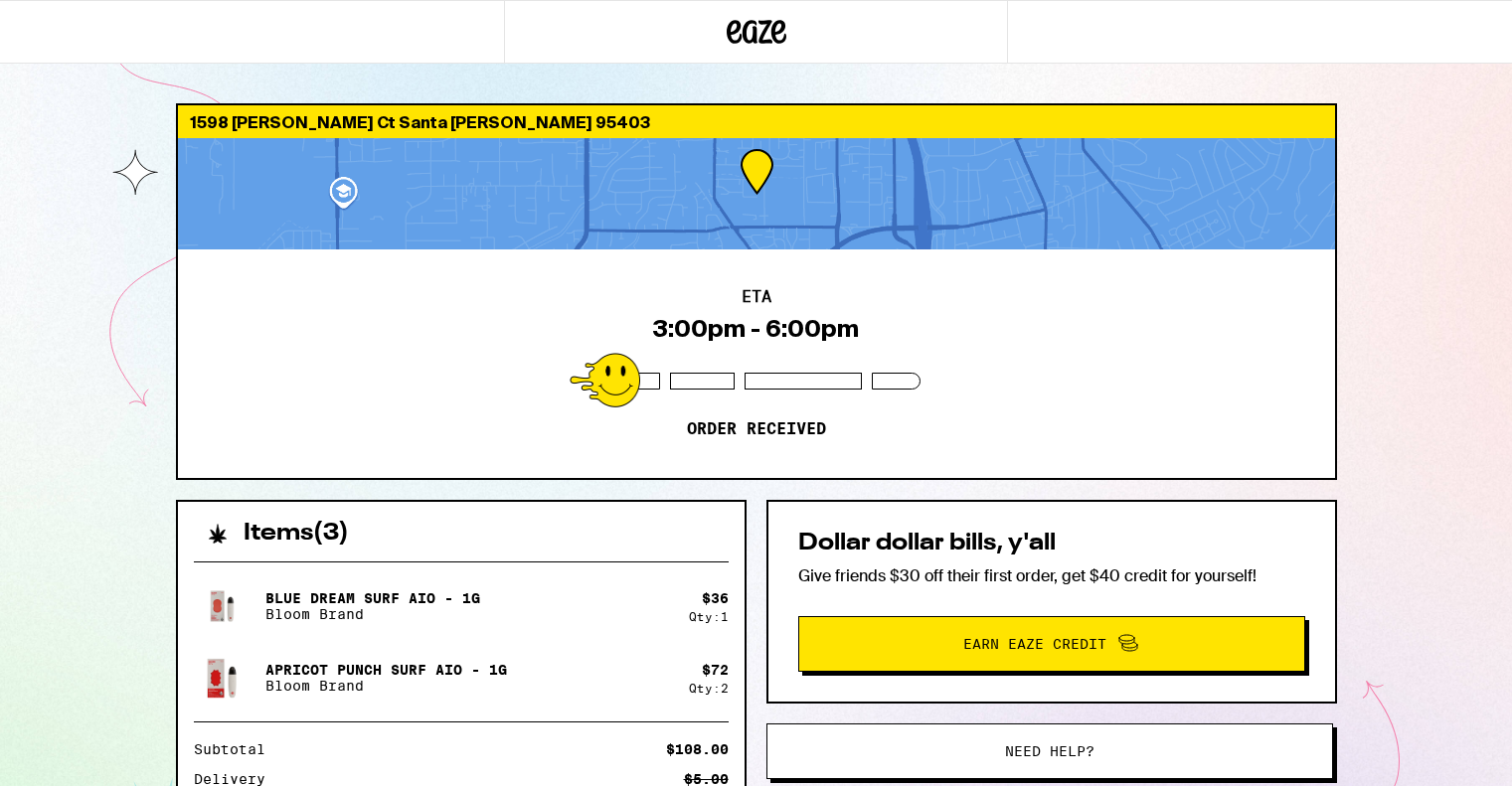 scroll, scrollTop: 294, scrollLeft: 0, axis: vertical 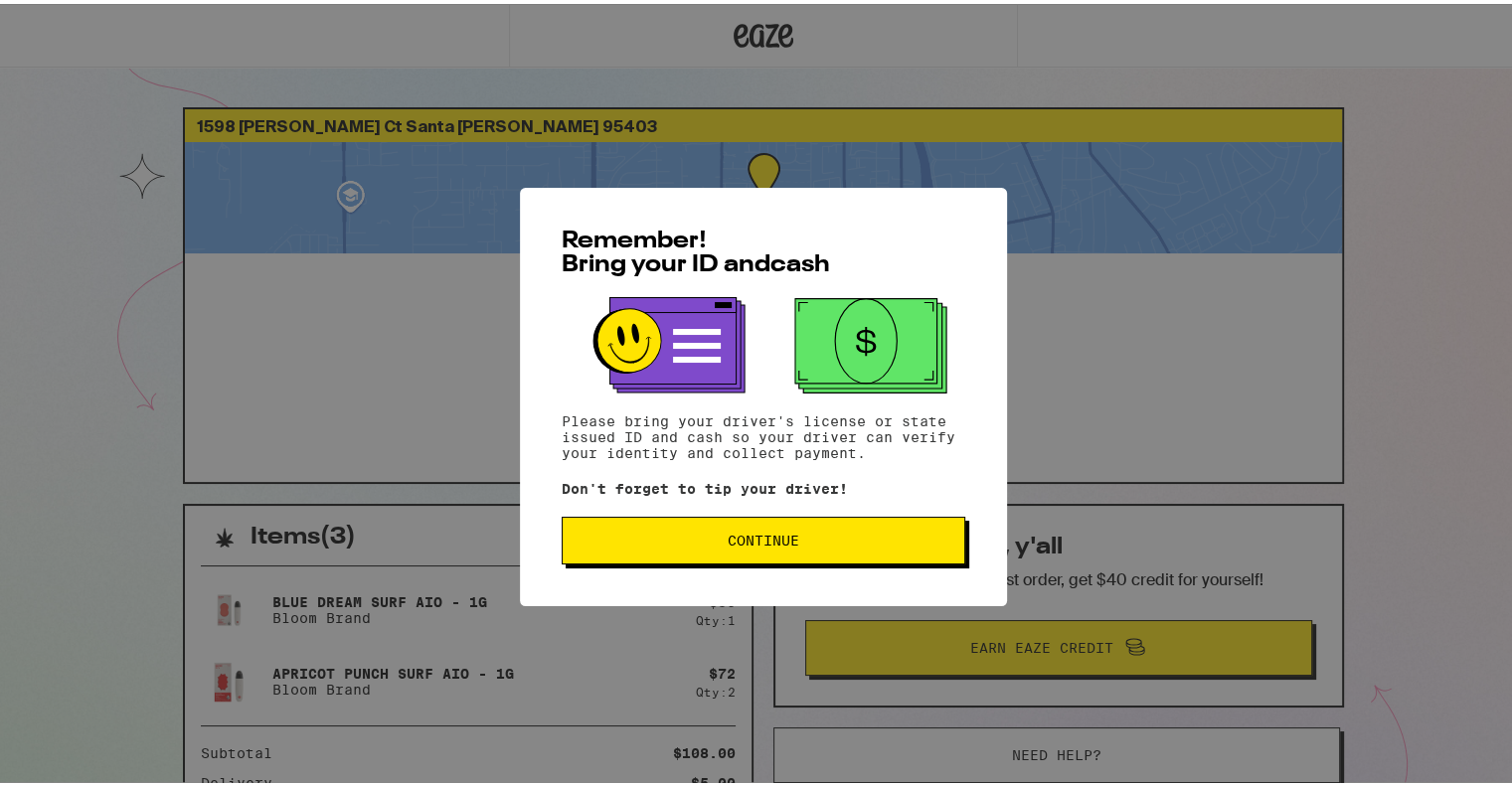 click on "Continue" at bounding box center [763, 537] 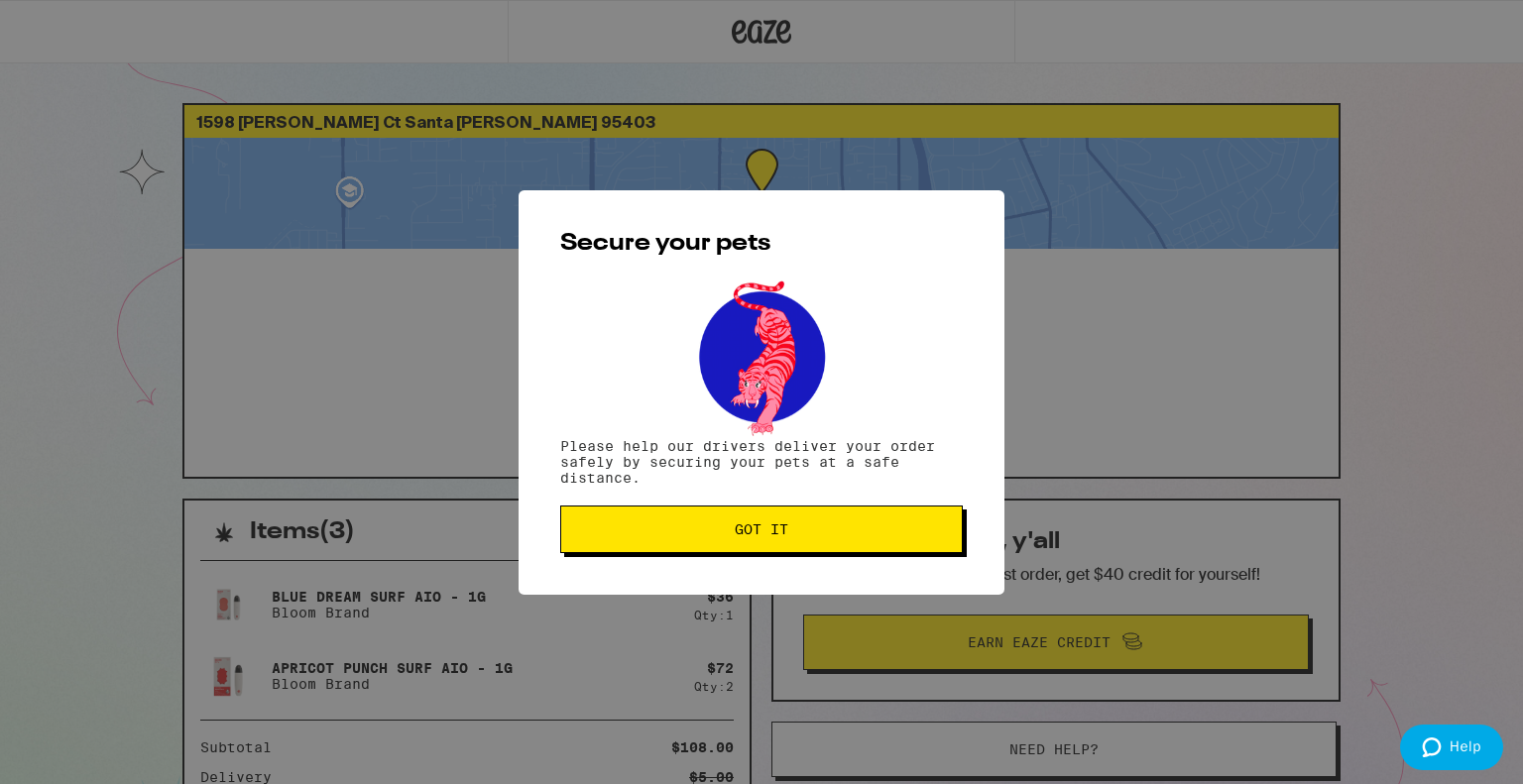 click on "Got it" at bounding box center (762, 529) 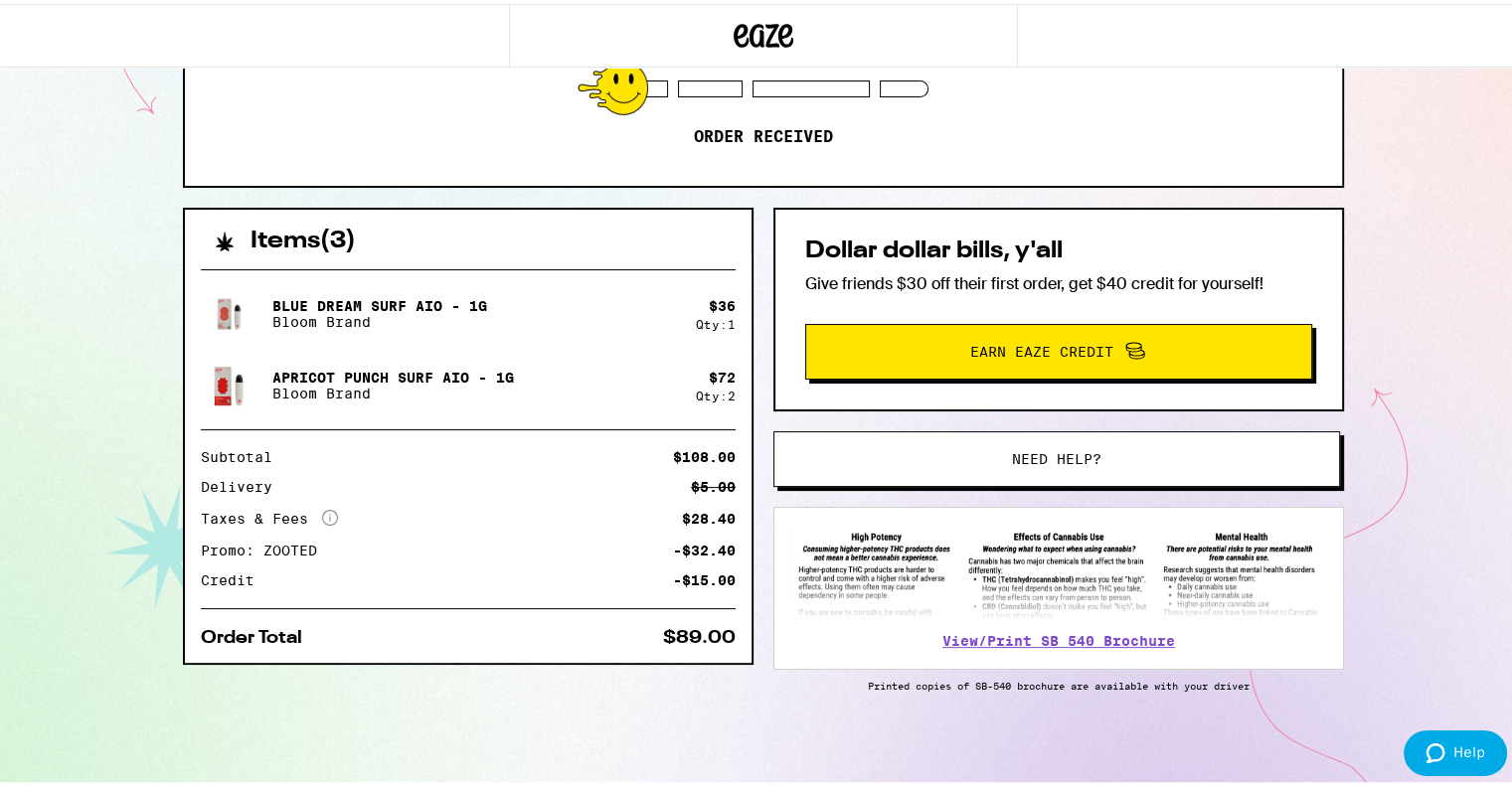 scroll, scrollTop: 0, scrollLeft: 0, axis: both 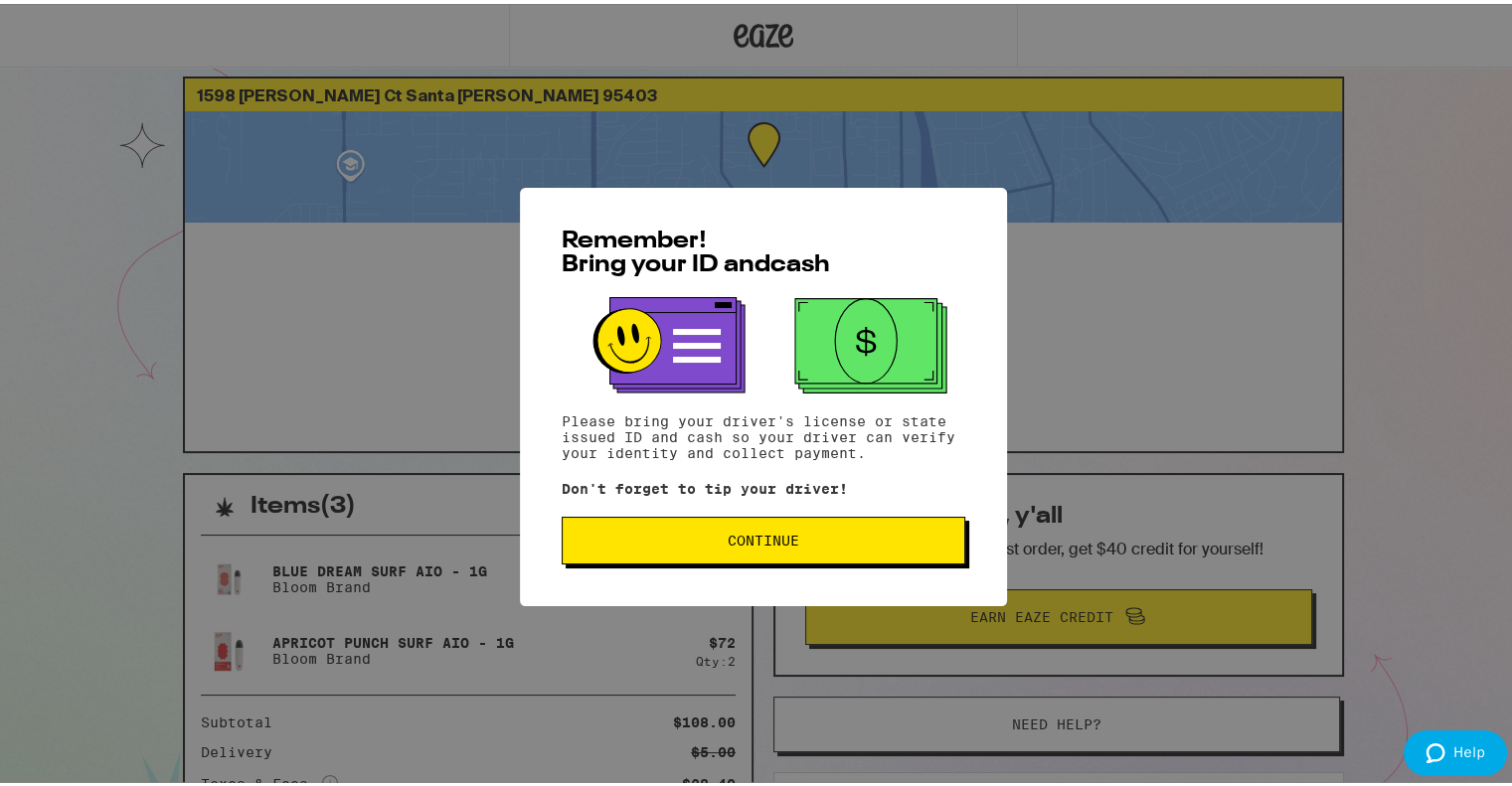 click on "Continue" at bounding box center (763, 537) 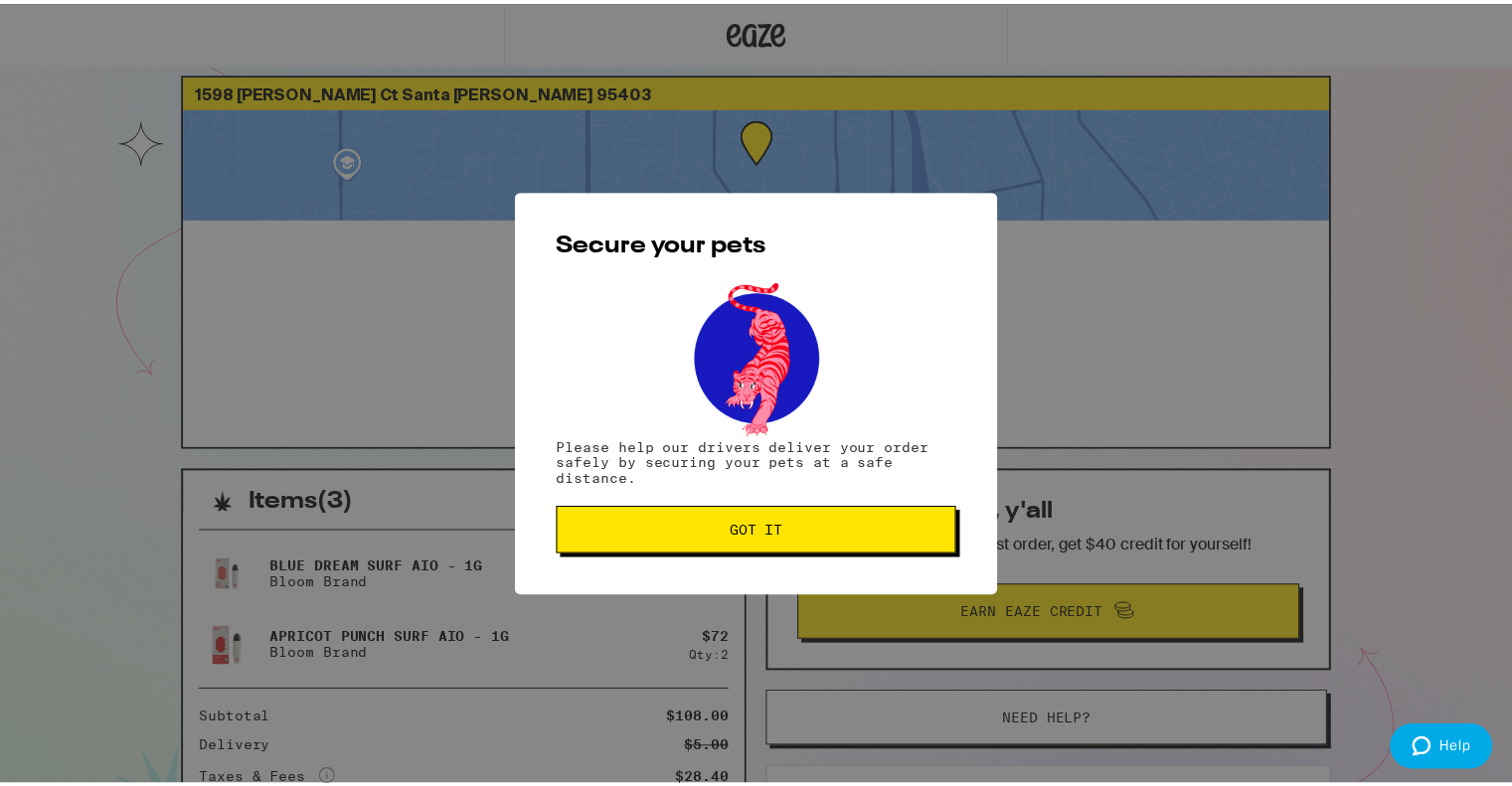 scroll, scrollTop: 0, scrollLeft: 0, axis: both 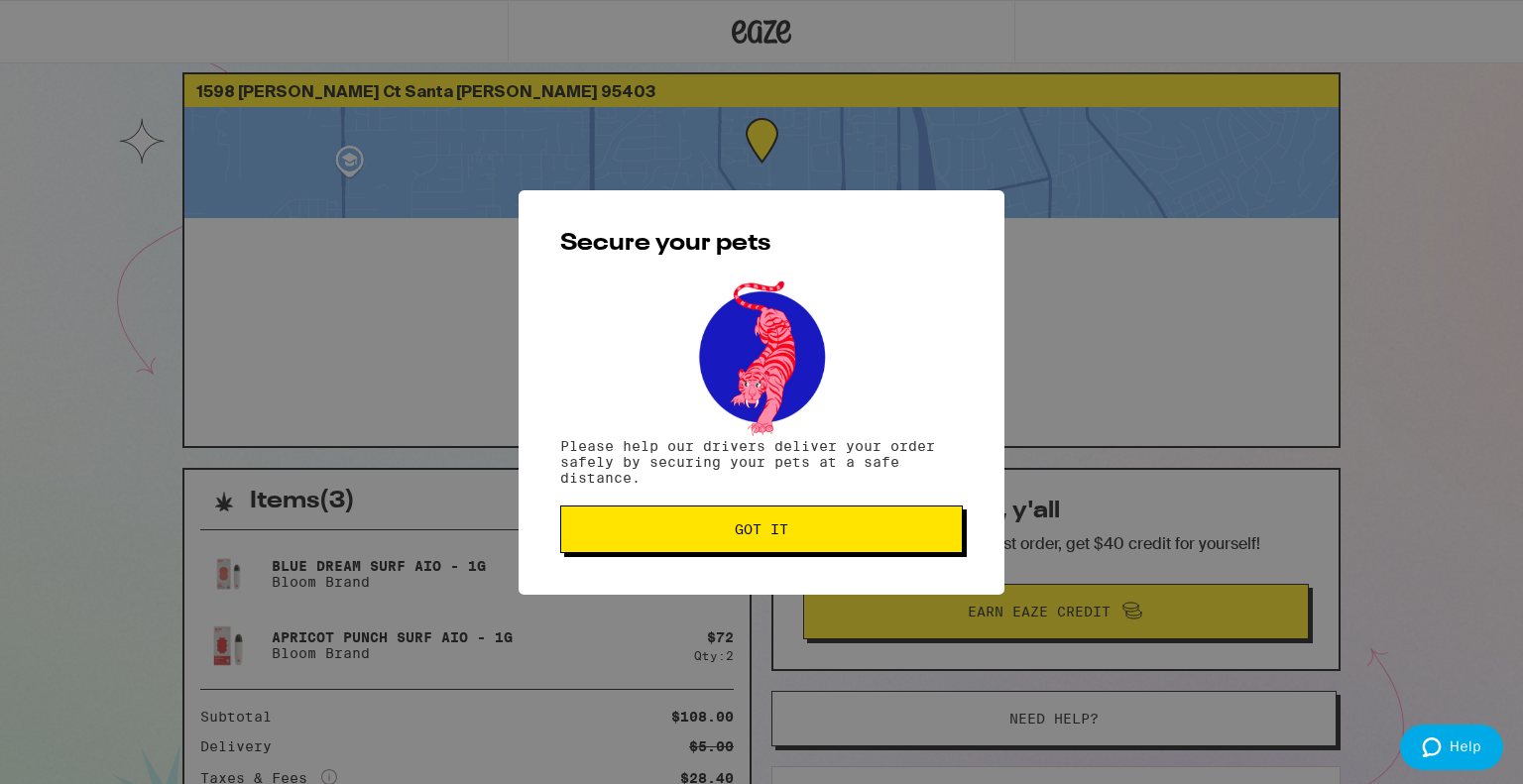 click on "Got it" at bounding box center [762, 529] 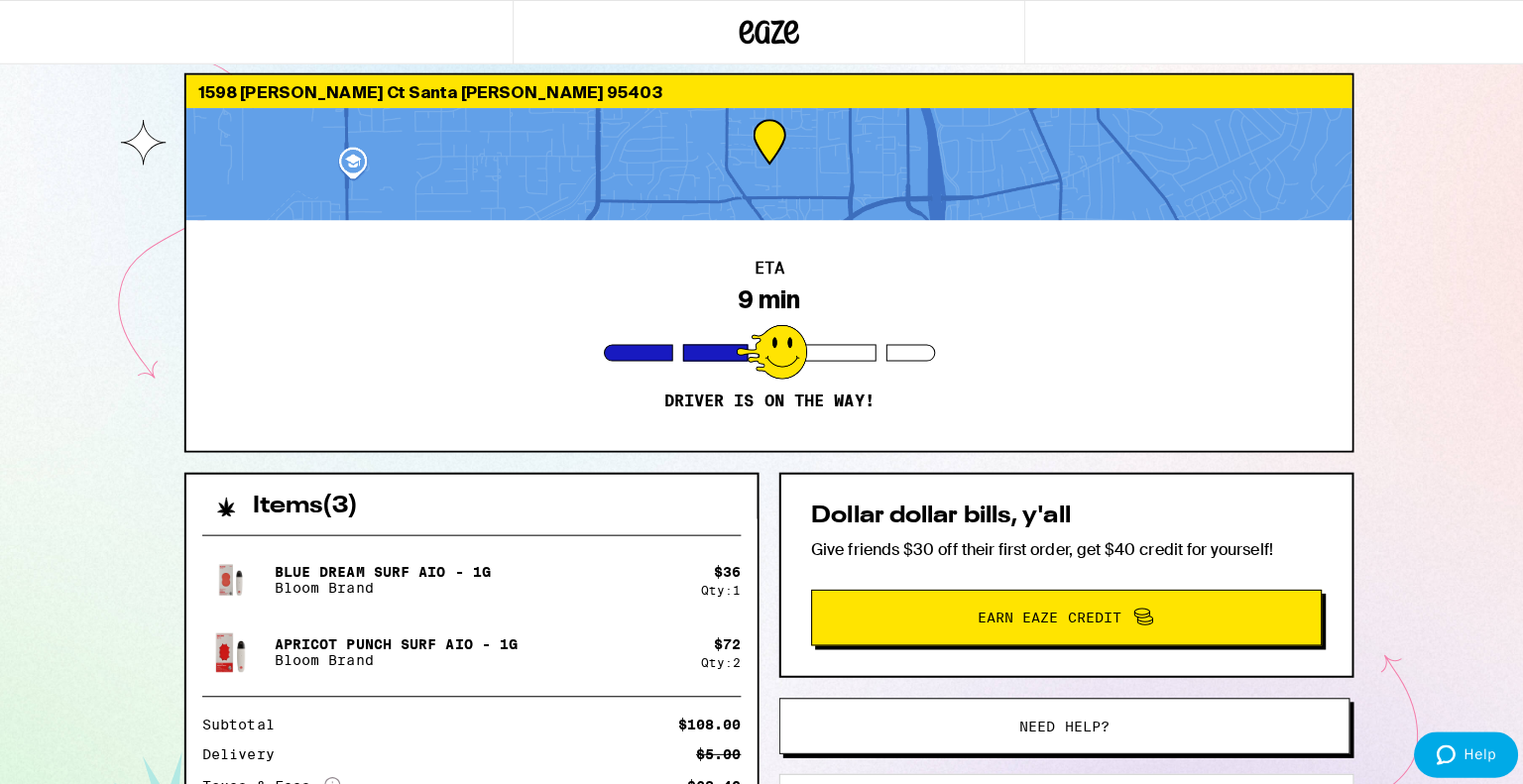 scroll, scrollTop: 297, scrollLeft: 0, axis: vertical 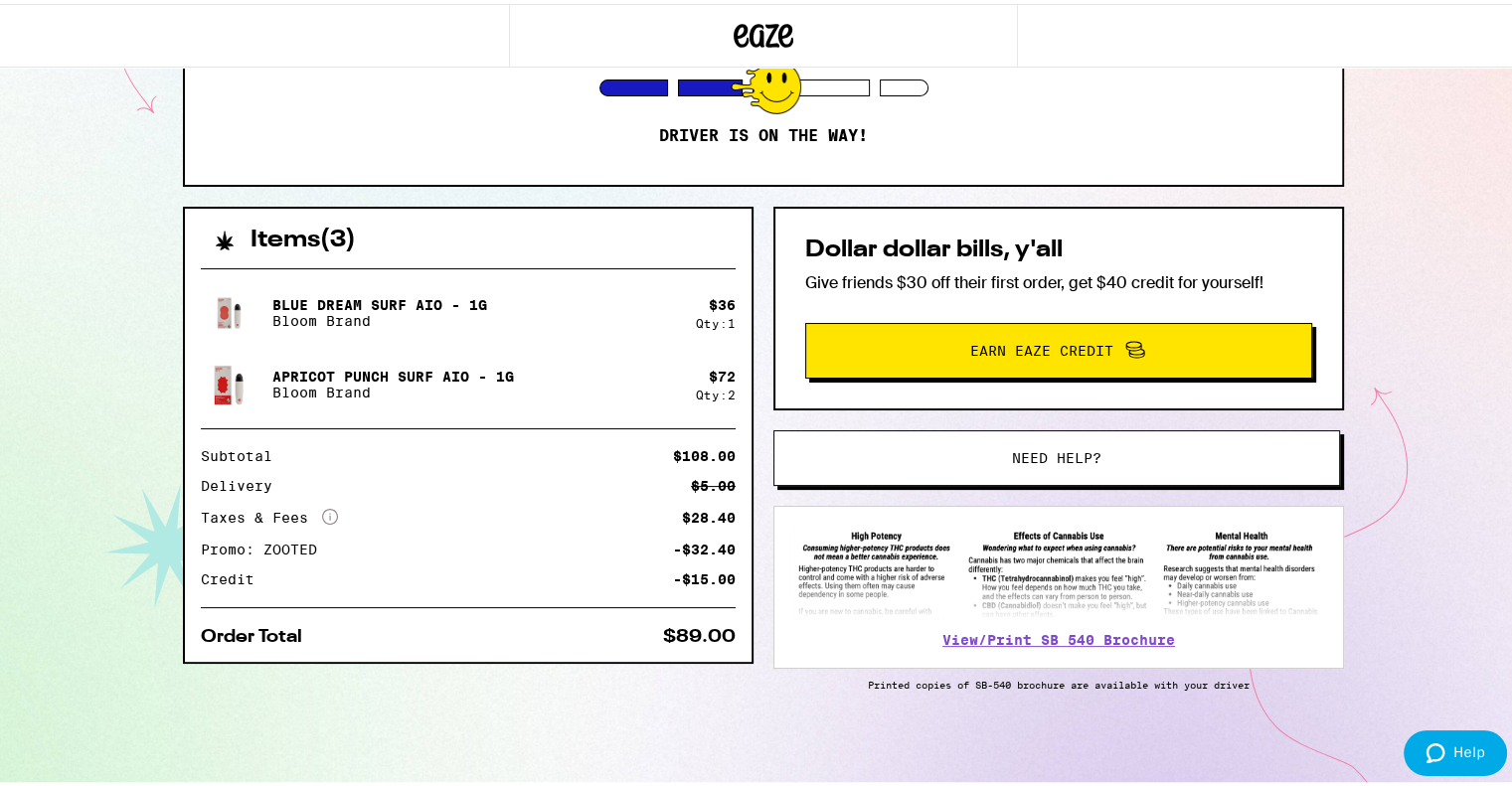 click on "Need help?" at bounding box center [1057, 454] 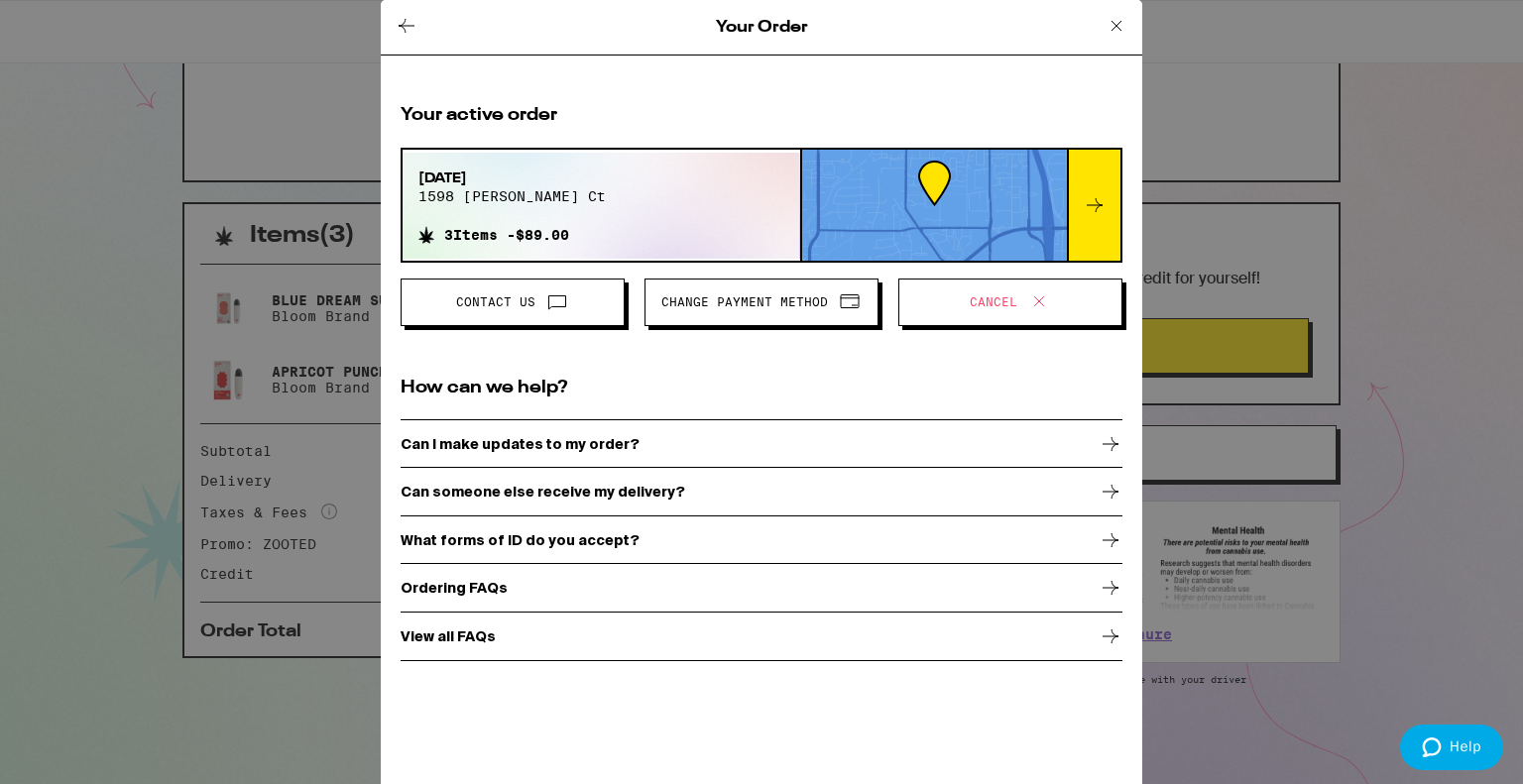 click on "What forms of ID do you accept?" at bounding box center (520, 540) 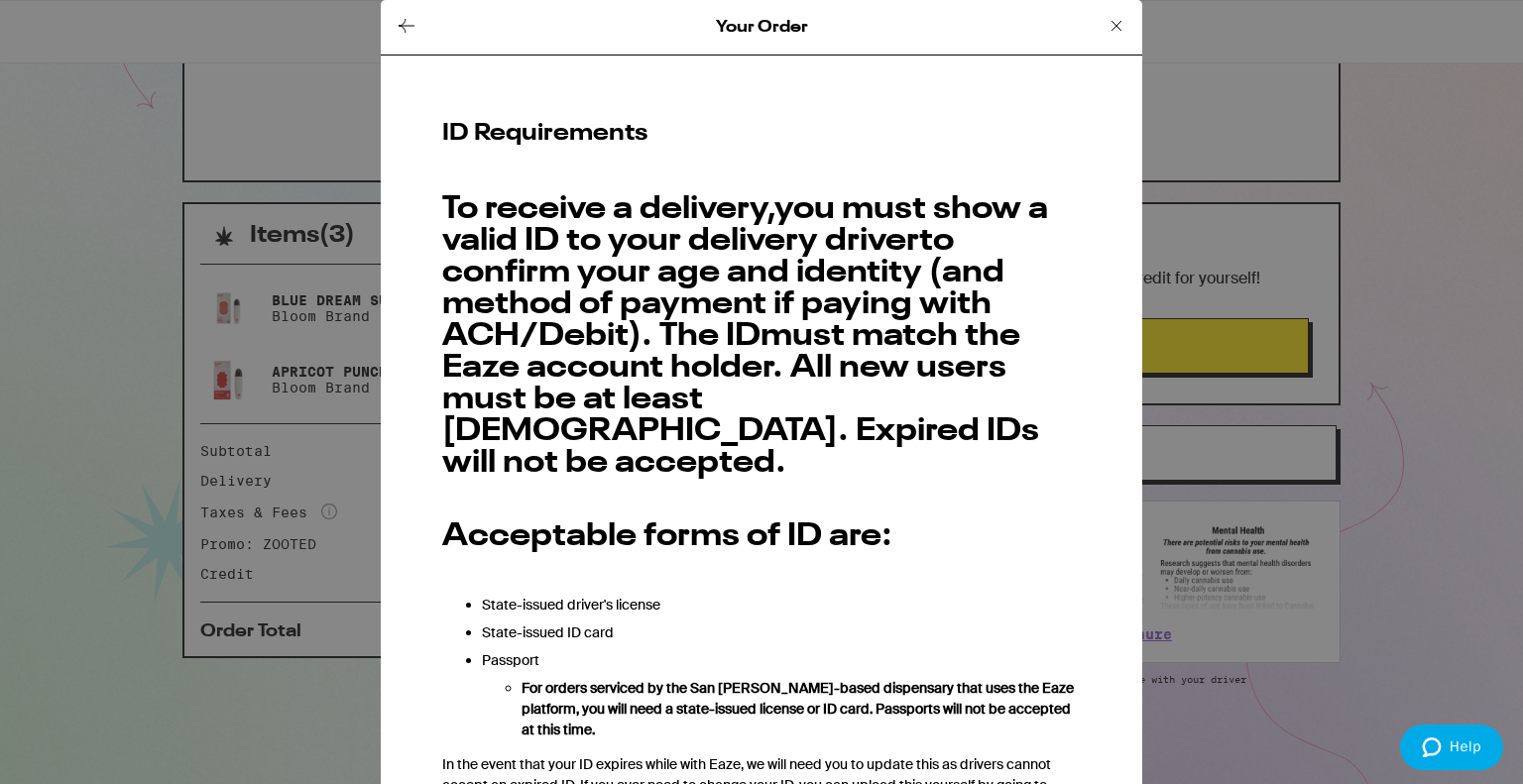click 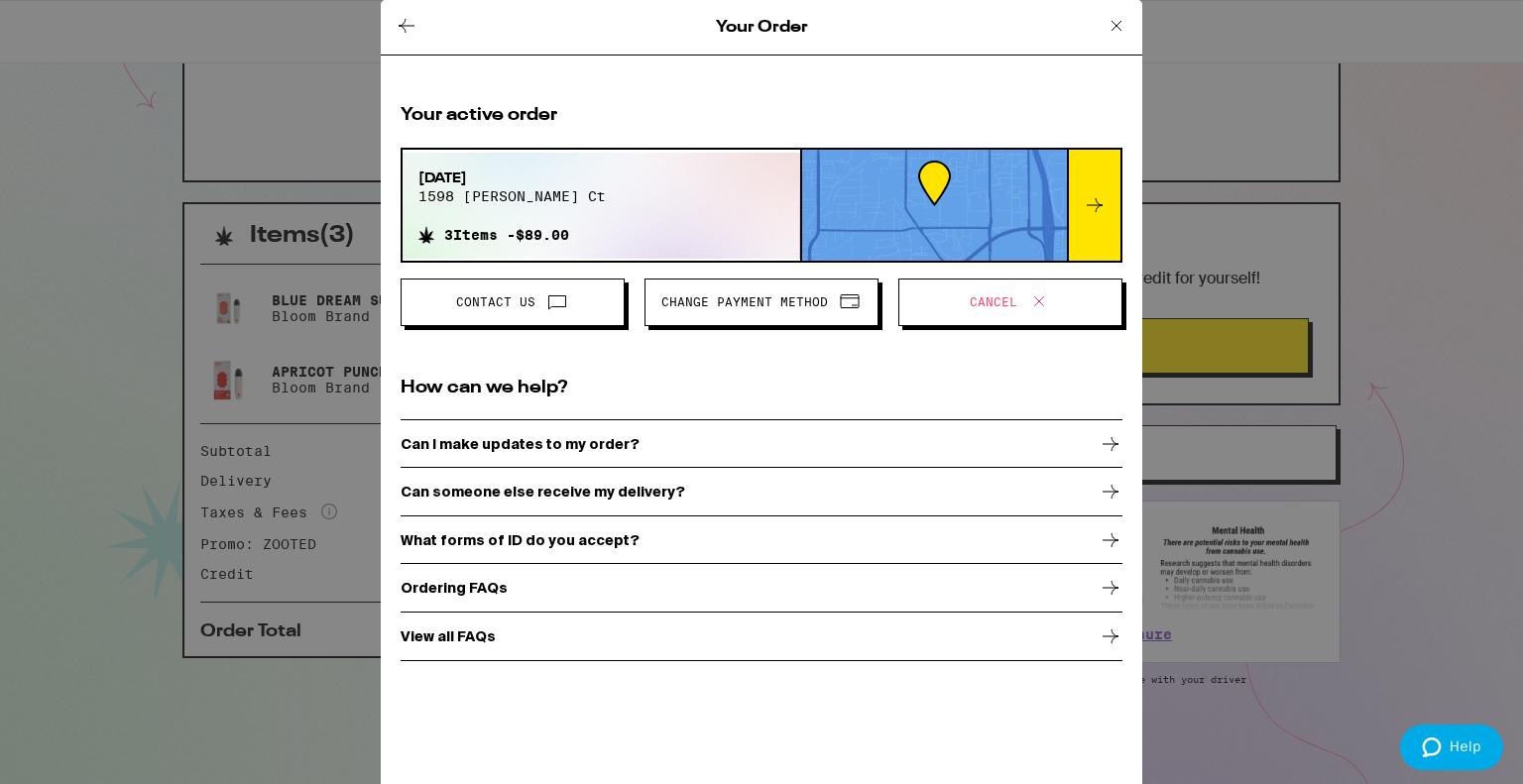 click 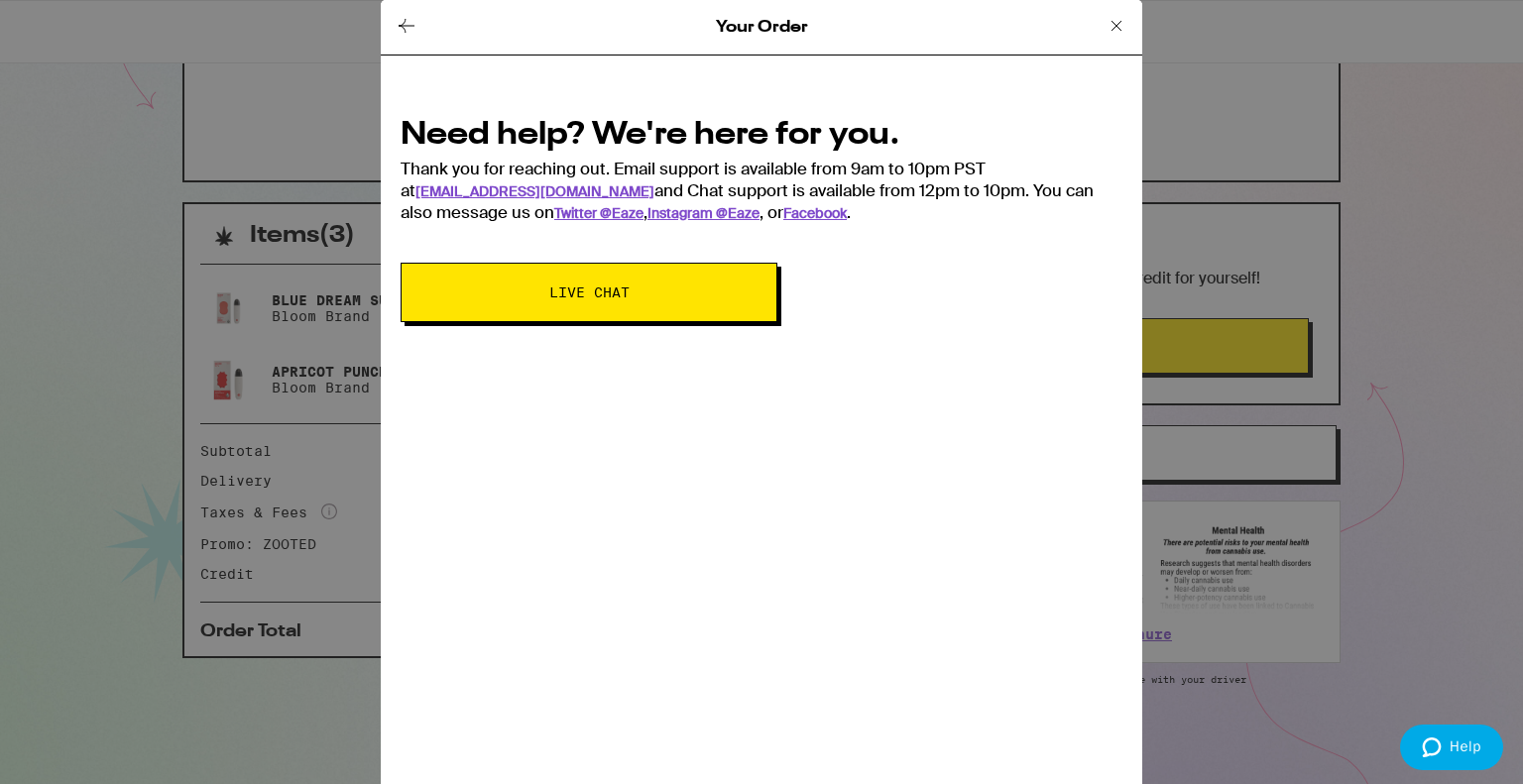 click on "Live Chat" at bounding box center [589, 292] 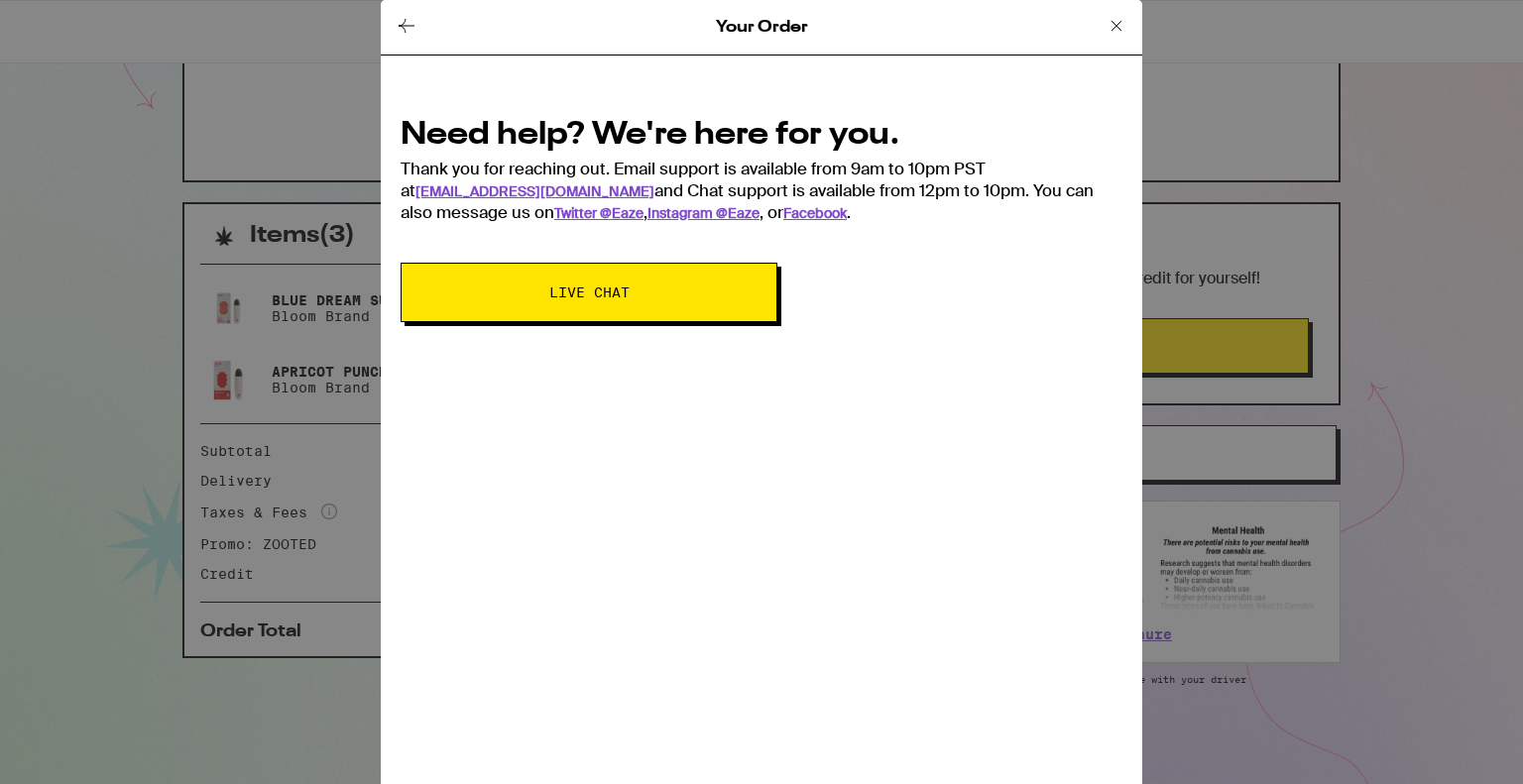 scroll, scrollTop: 0, scrollLeft: 0, axis: both 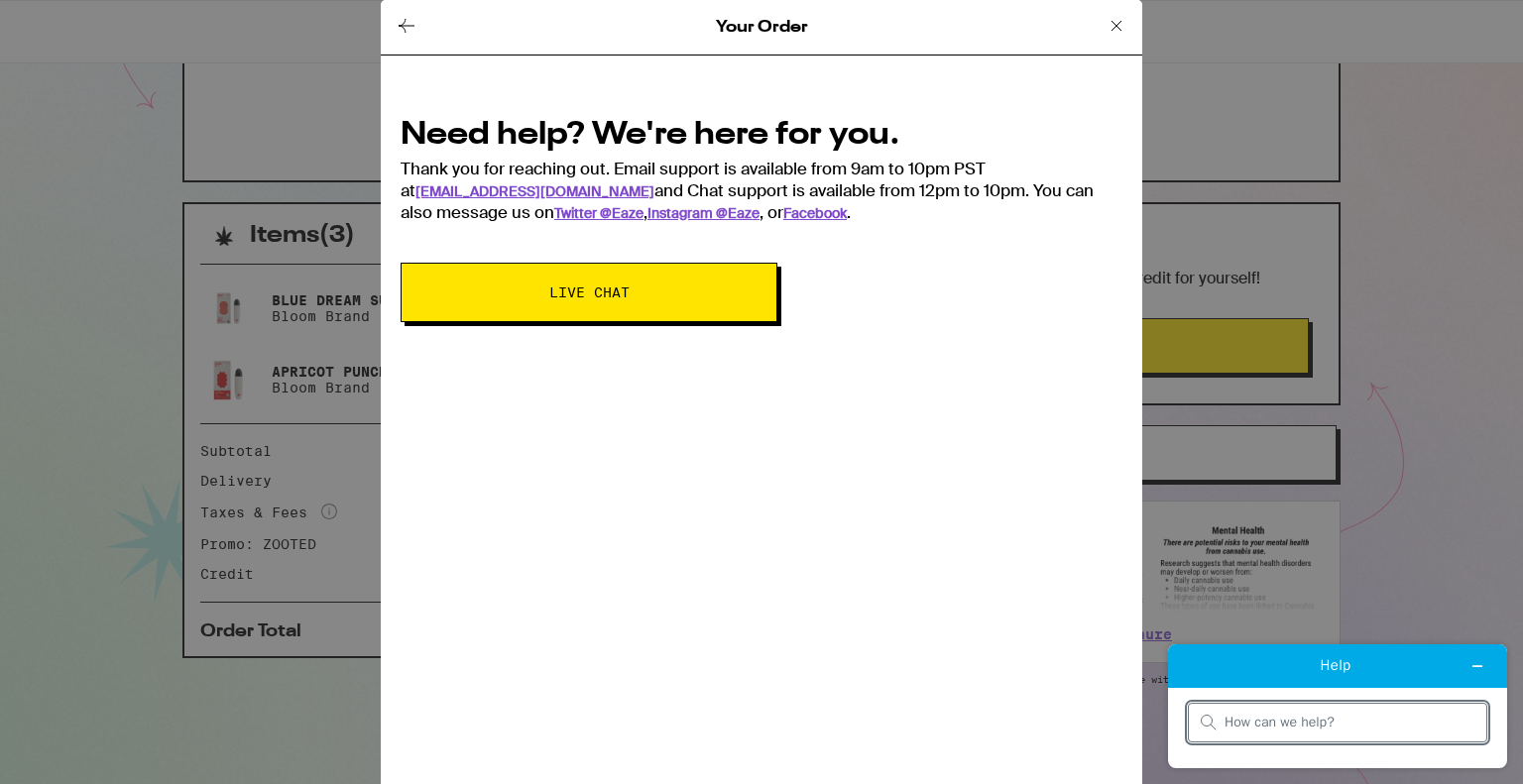 type on "g" 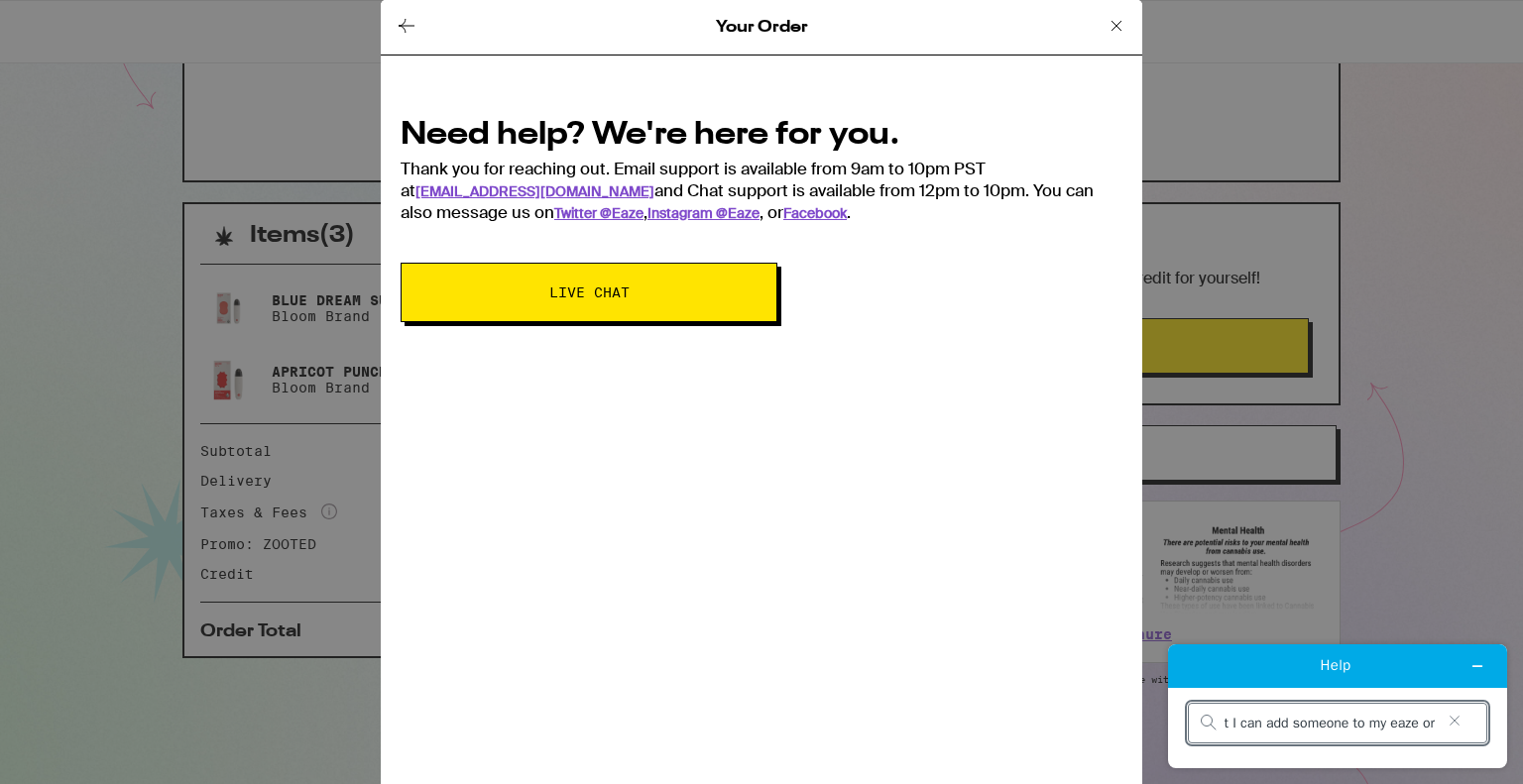 scroll, scrollTop: 0, scrollLeft: 161, axis: horizontal 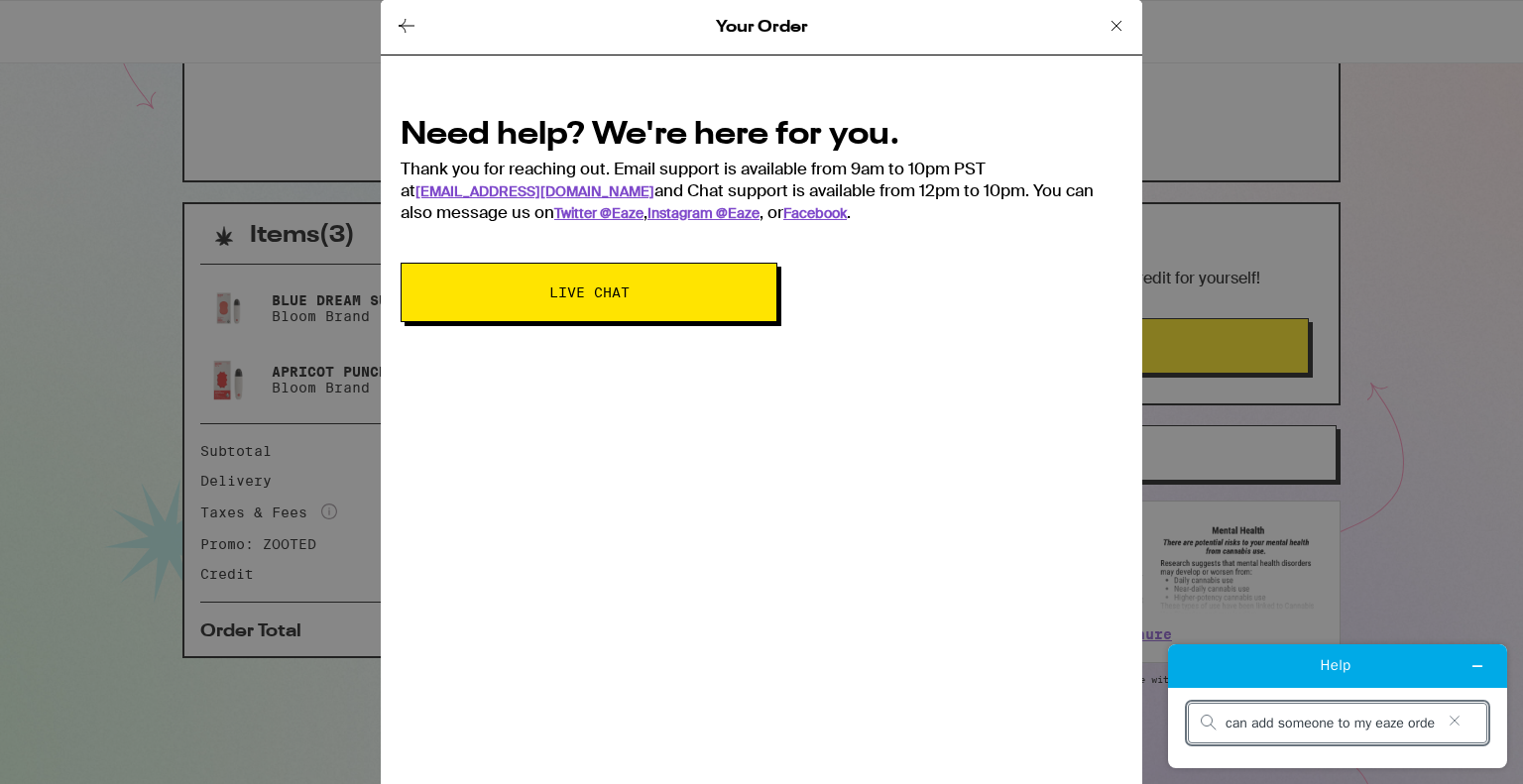 type on "hello! is there a way that I can add someone to my eaze order" 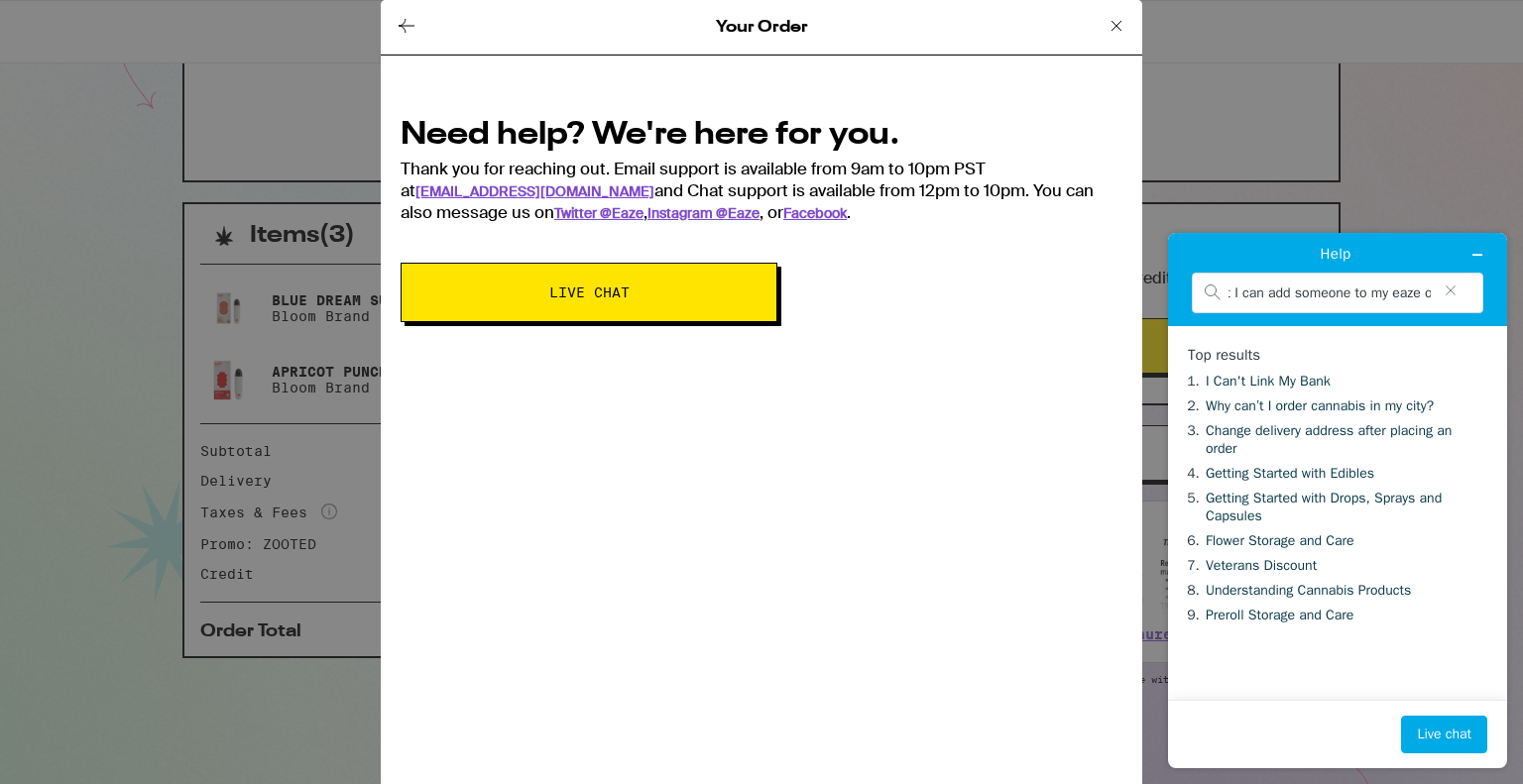 scroll, scrollTop: 0, scrollLeft: 0, axis: both 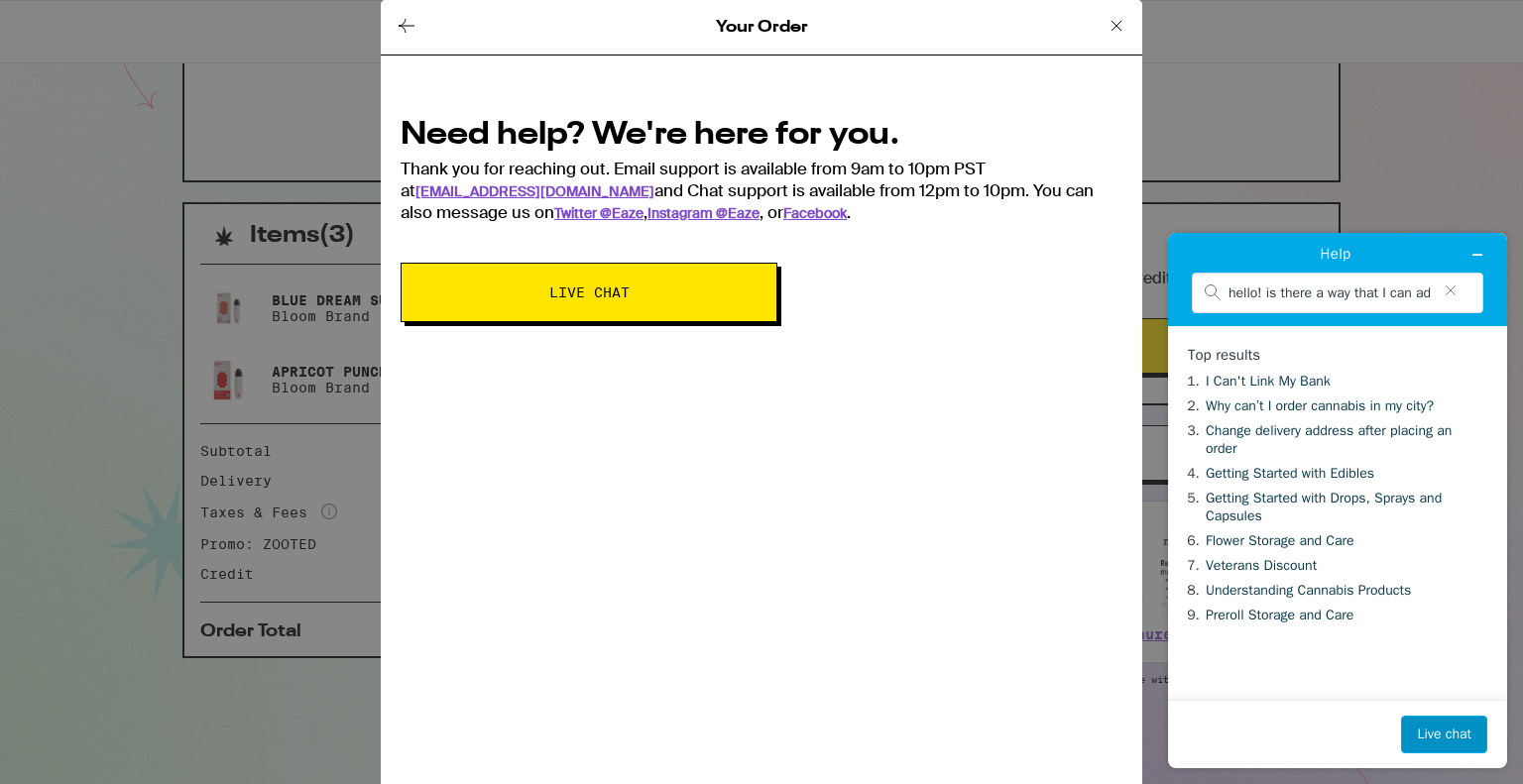 click on "Live chat" at bounding box center (1444, 734) 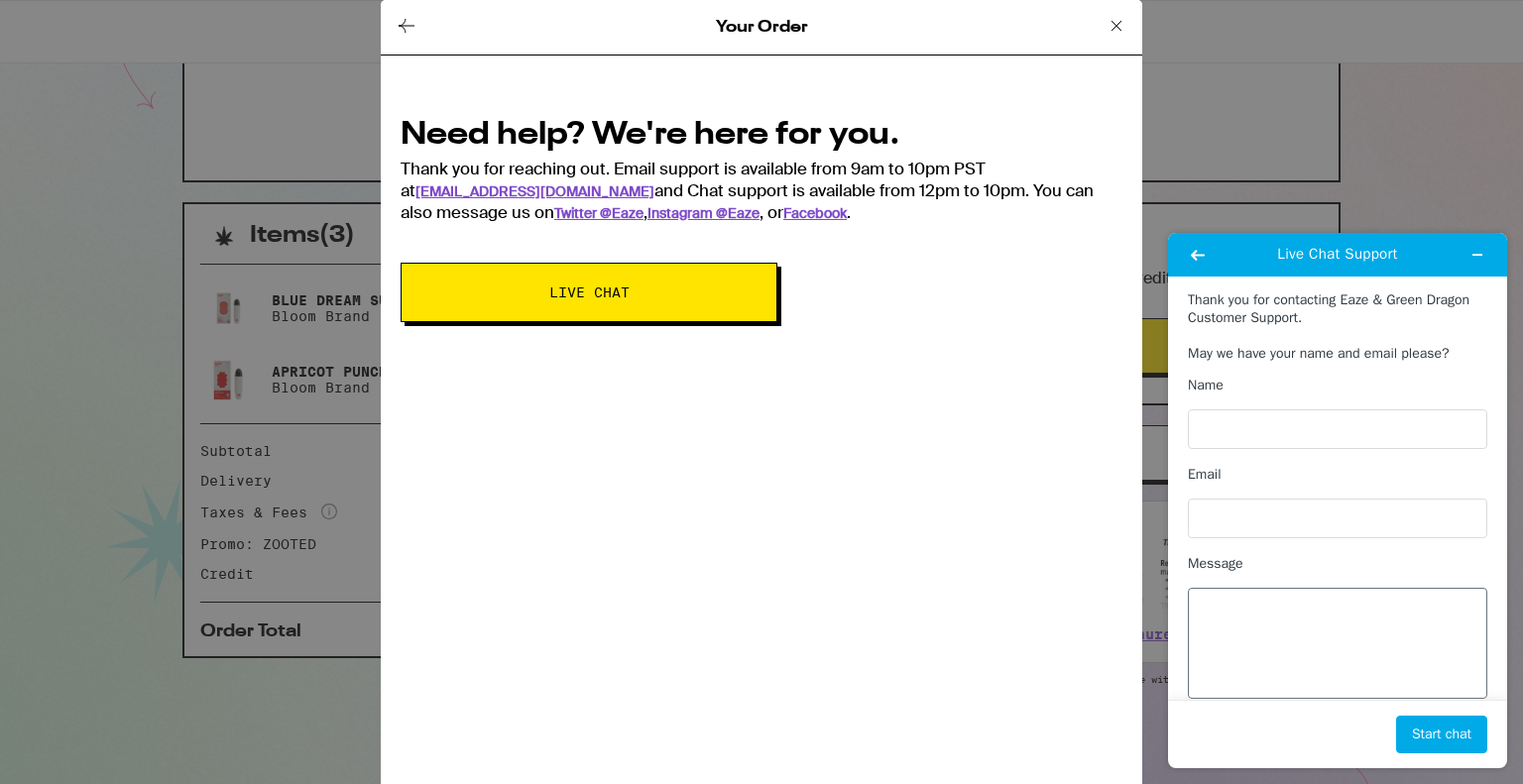 type on "nikkiannaquino@yahoo.com" 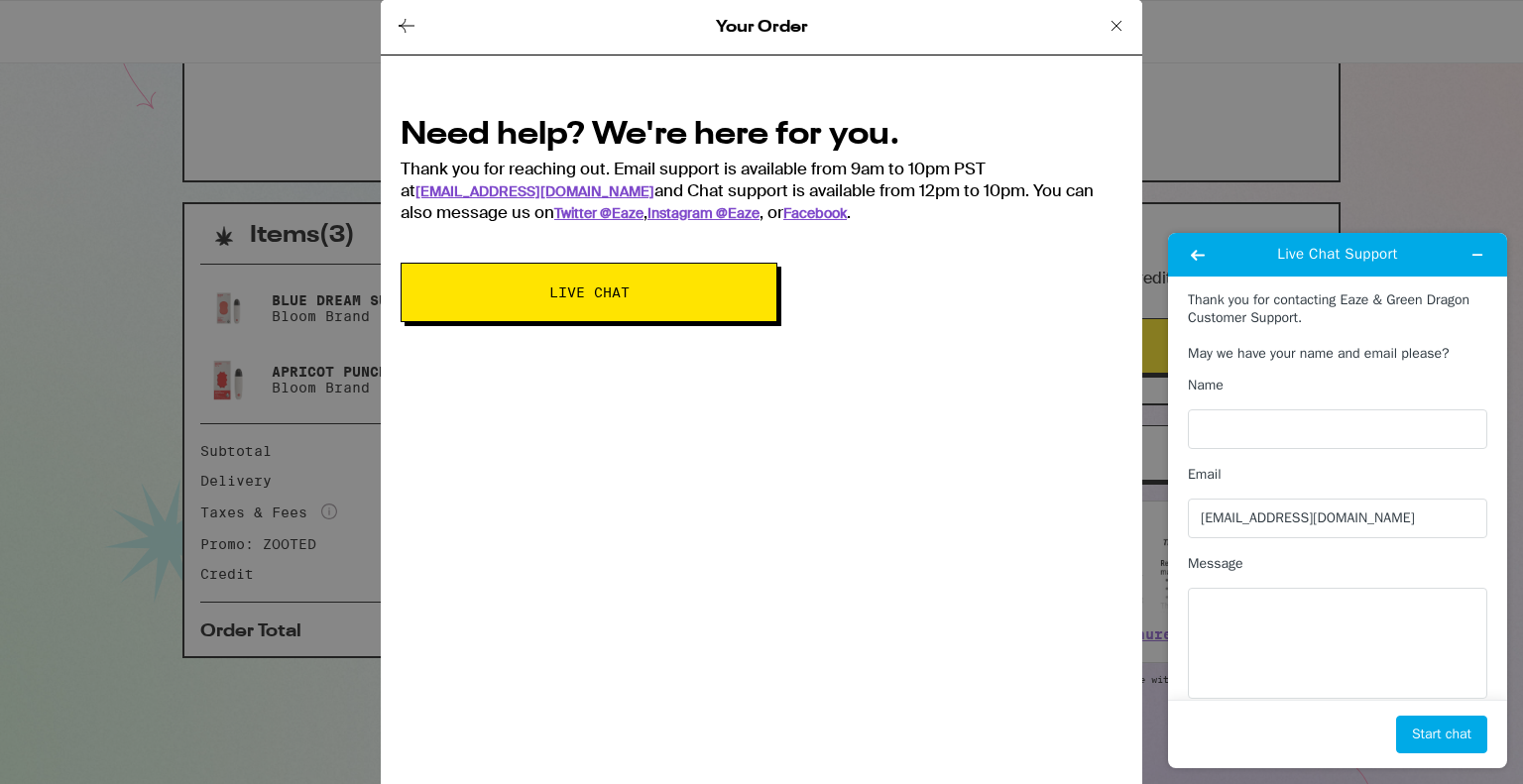 scroll, scrollTop: 29, scrollLeft: 0, axis: vertical 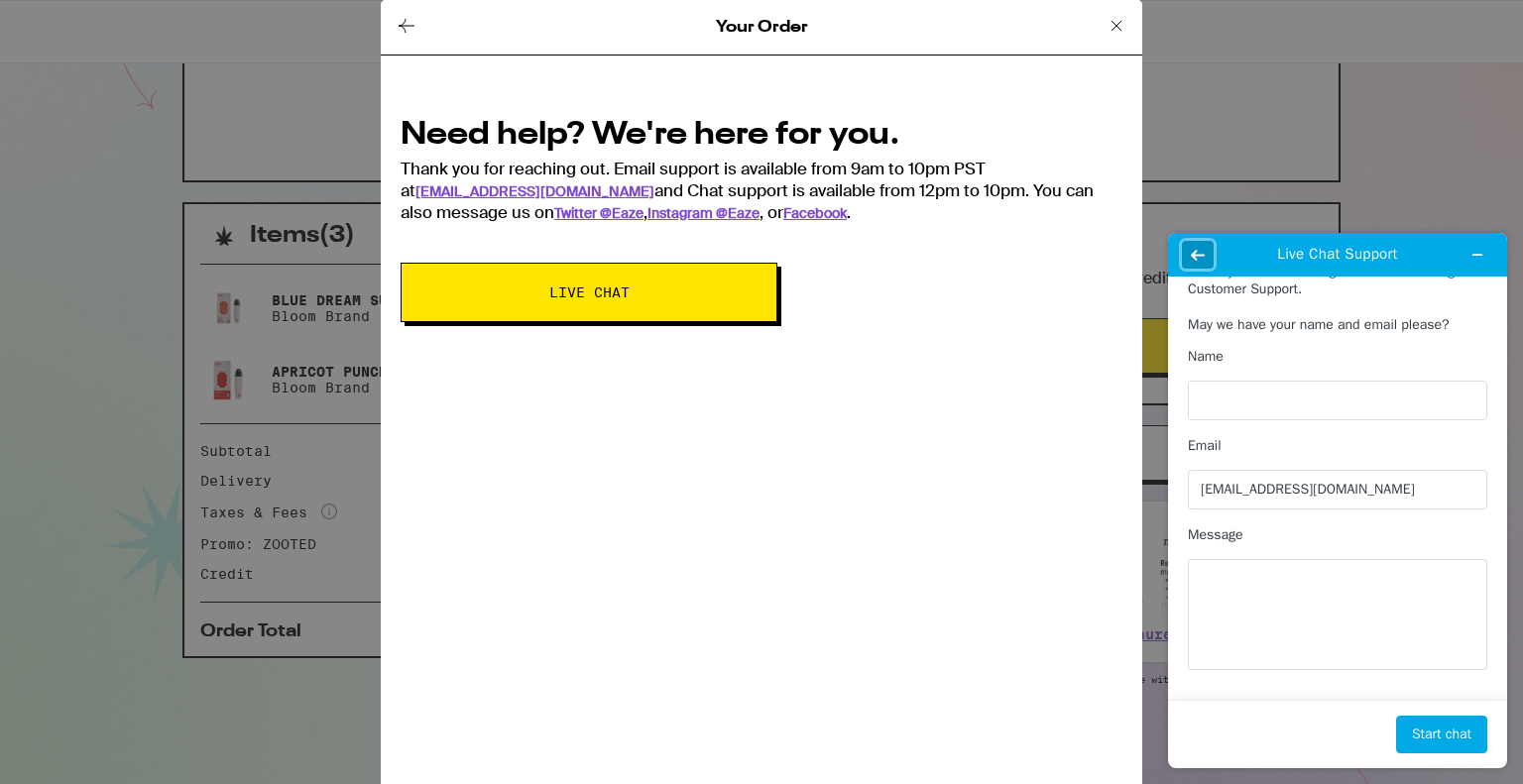 click 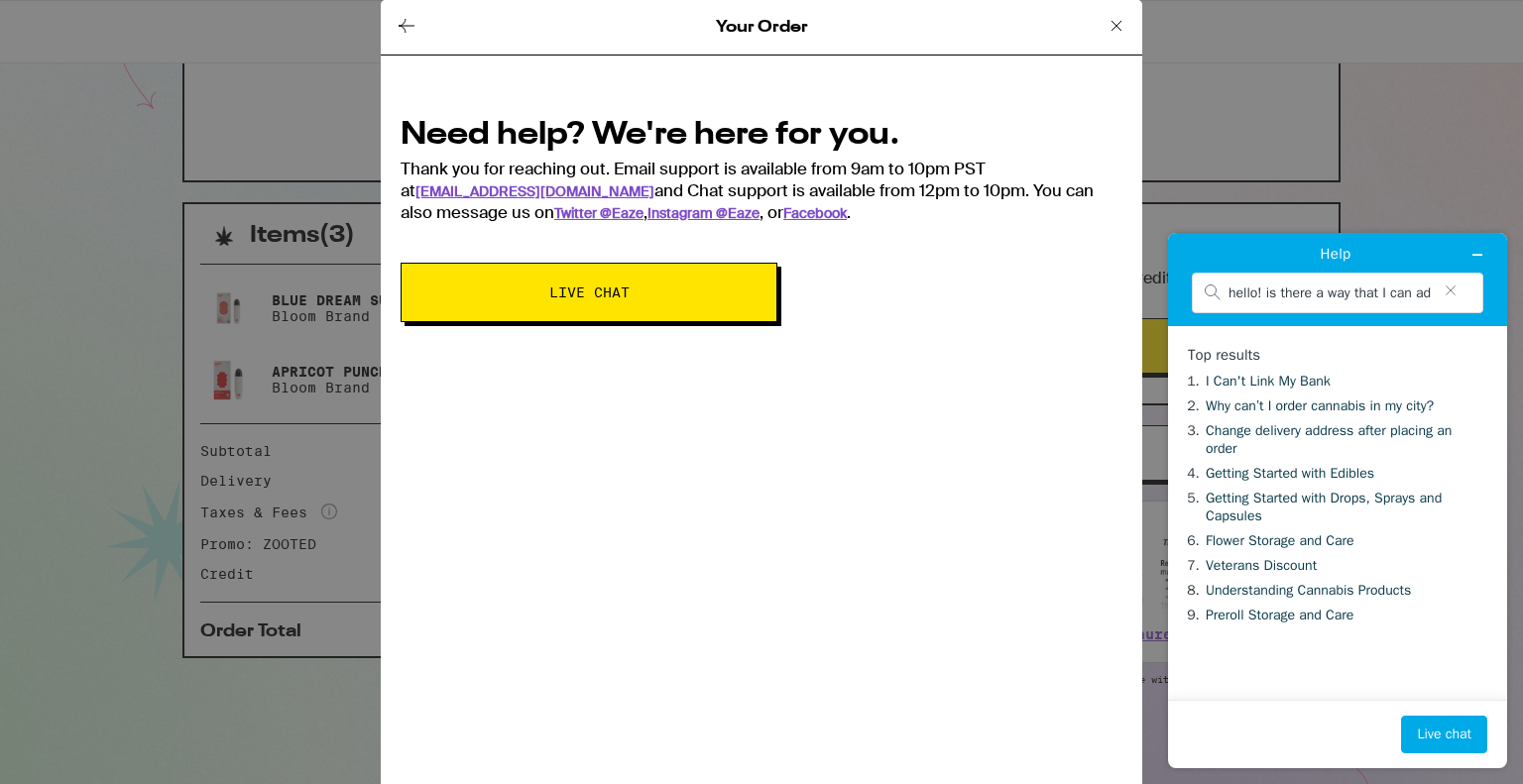 click on "Your Order" at bounding box center (762, 28) 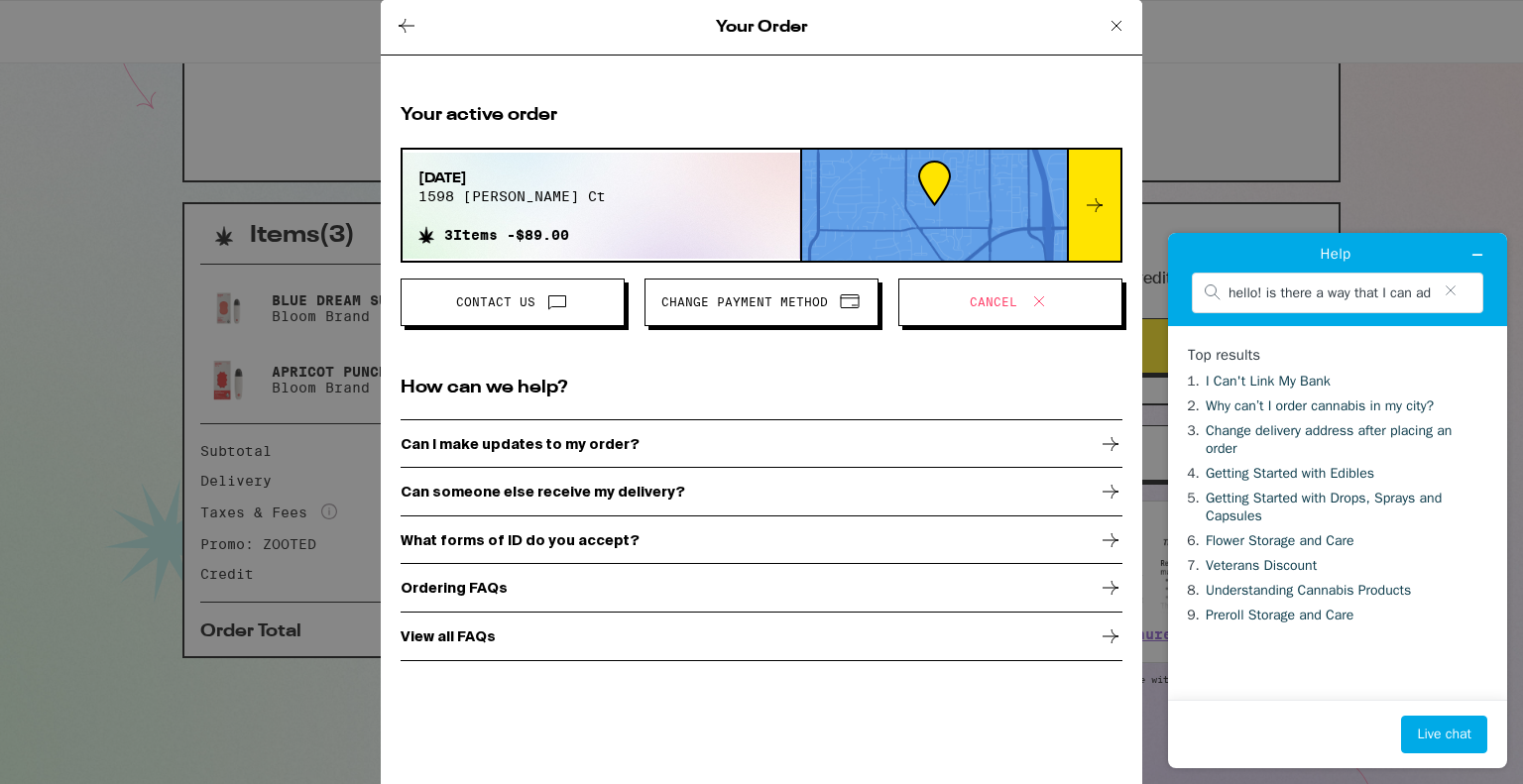click on "Contact Us" at bounding box center [513, 302] 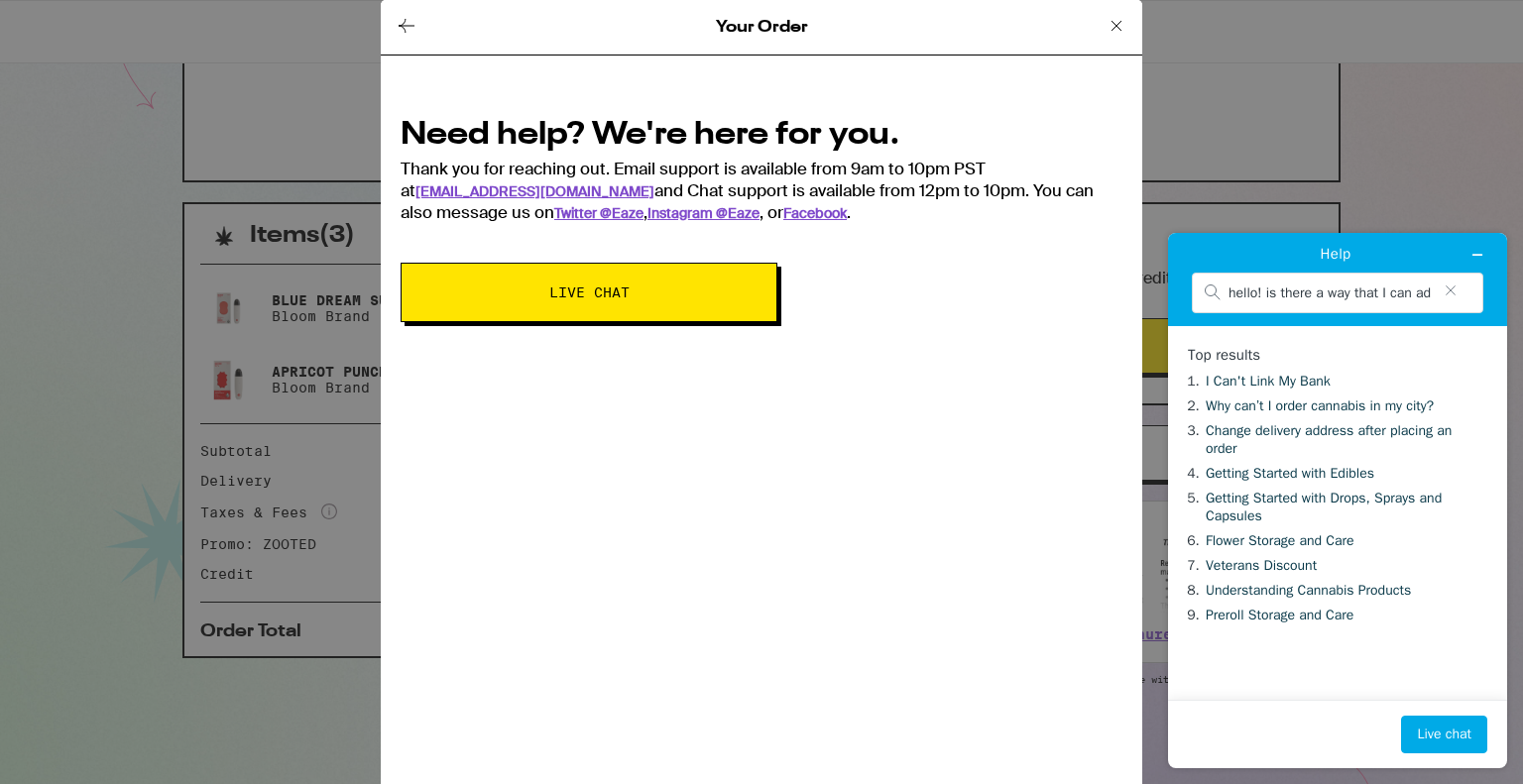 click on "Live Chat" at bounding box center [589, 292] 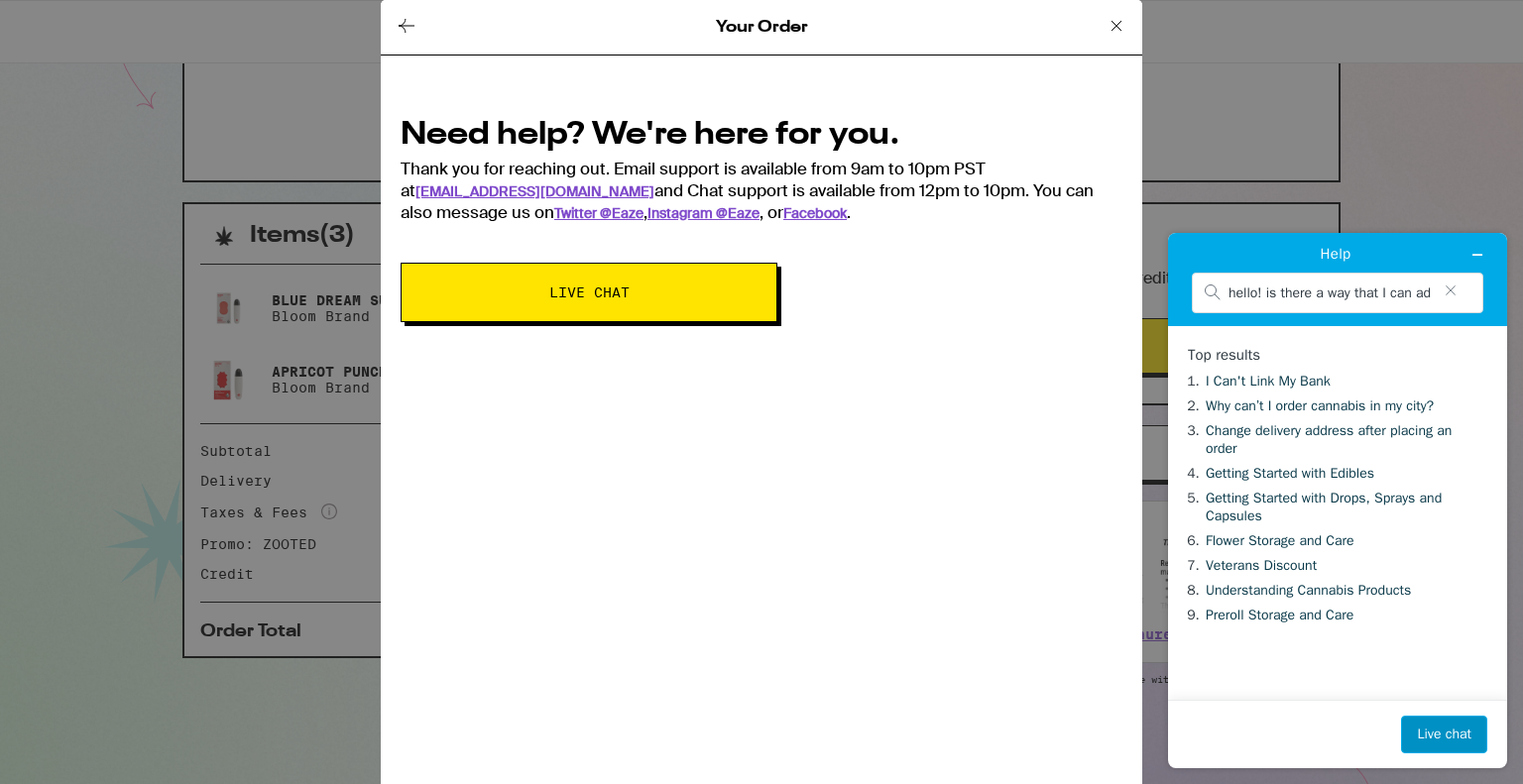 click on "Live chat" at bounding box center [1444, 734] 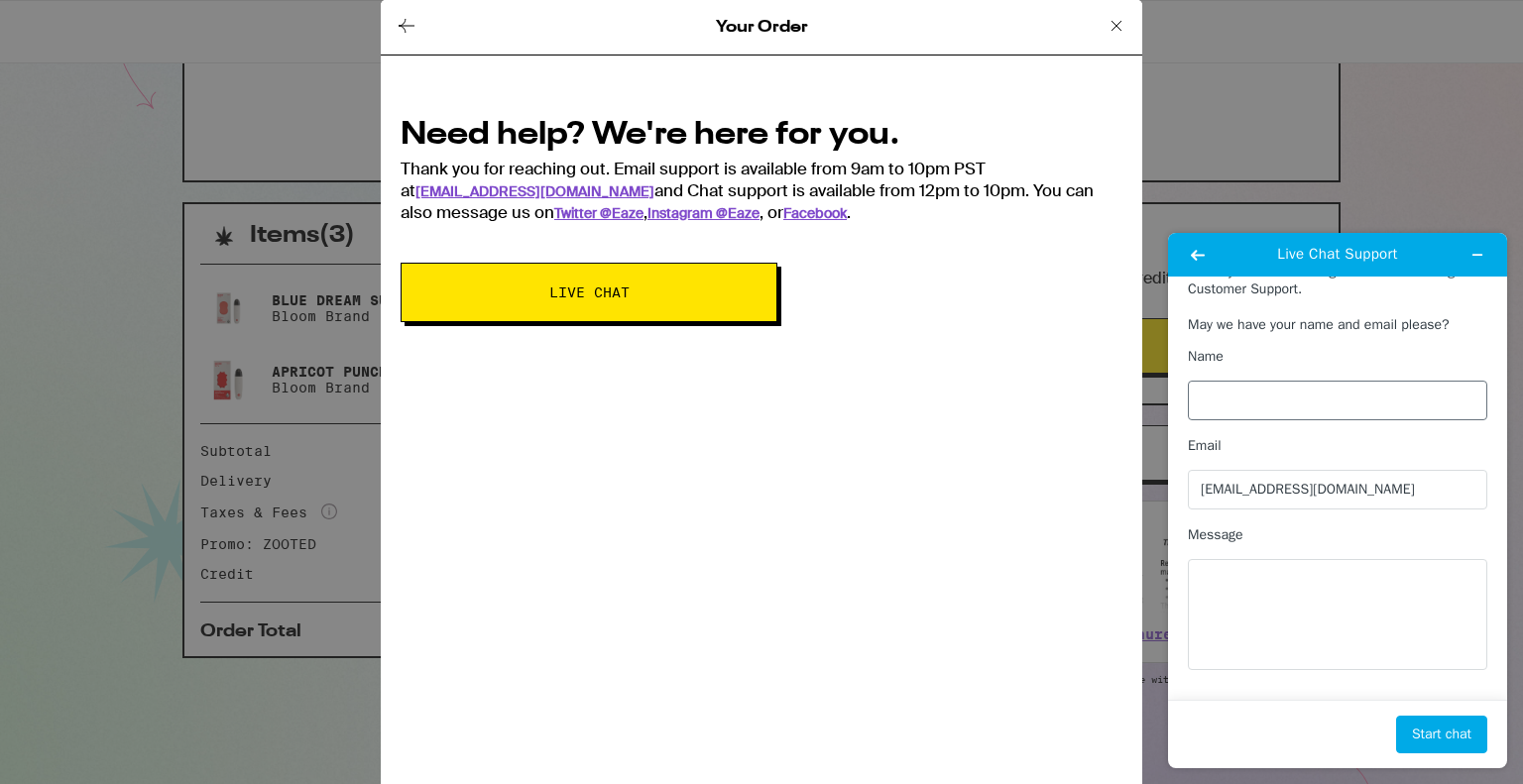 scroll, scrollTop: 0, scrollLeft: 0, axis: both 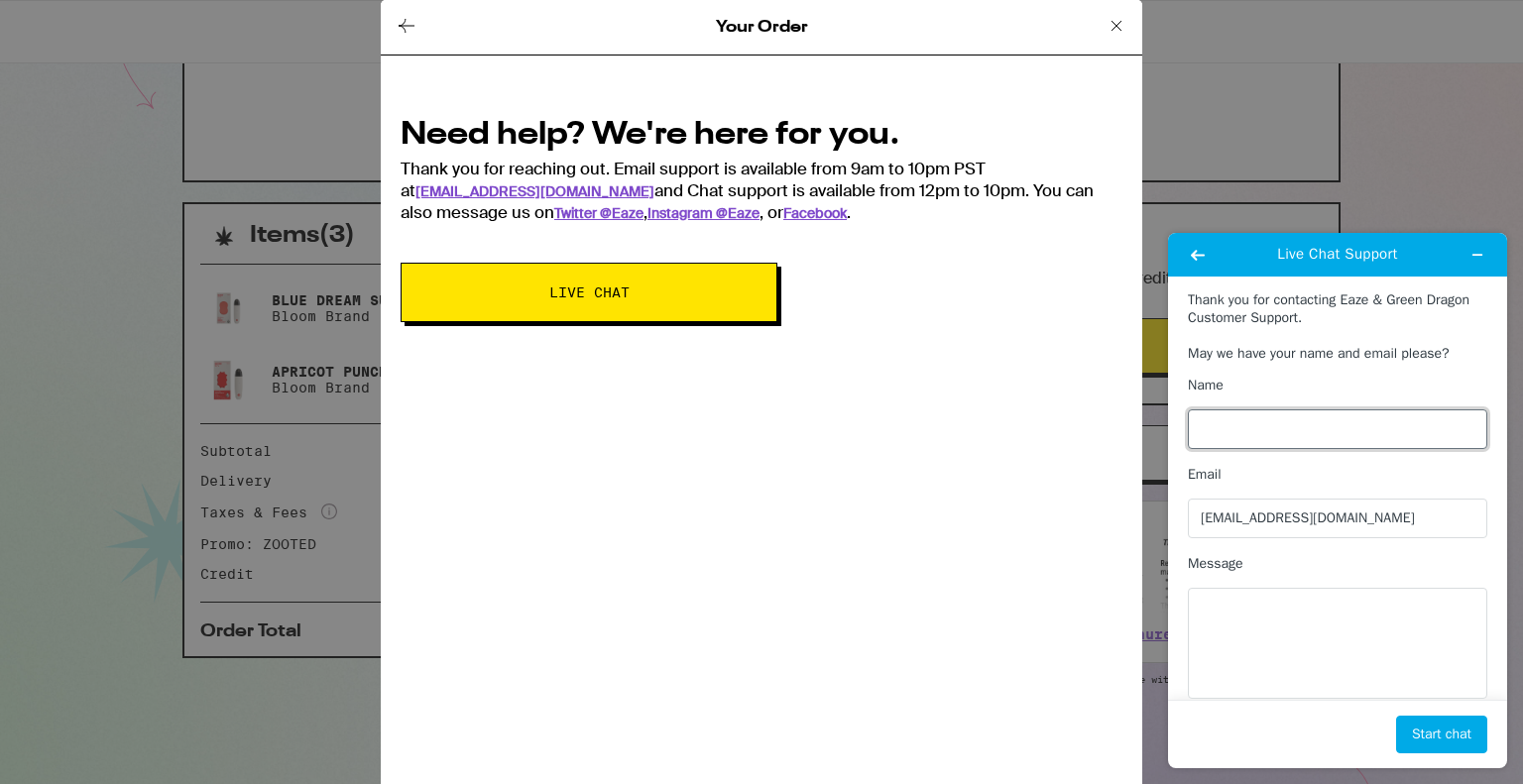 click on "Name" at bounding box center [1338, 429] 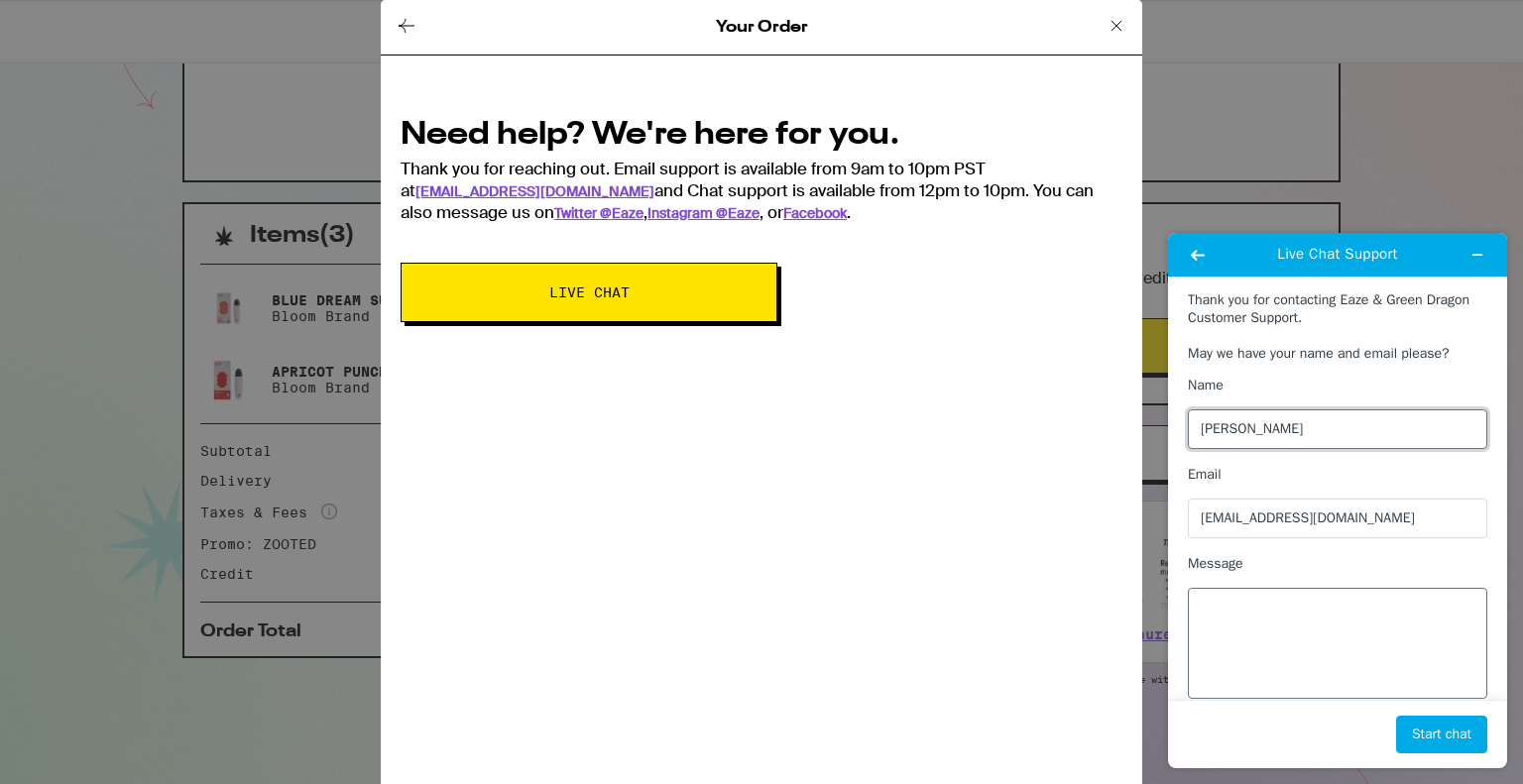 type on "nicole aquino" 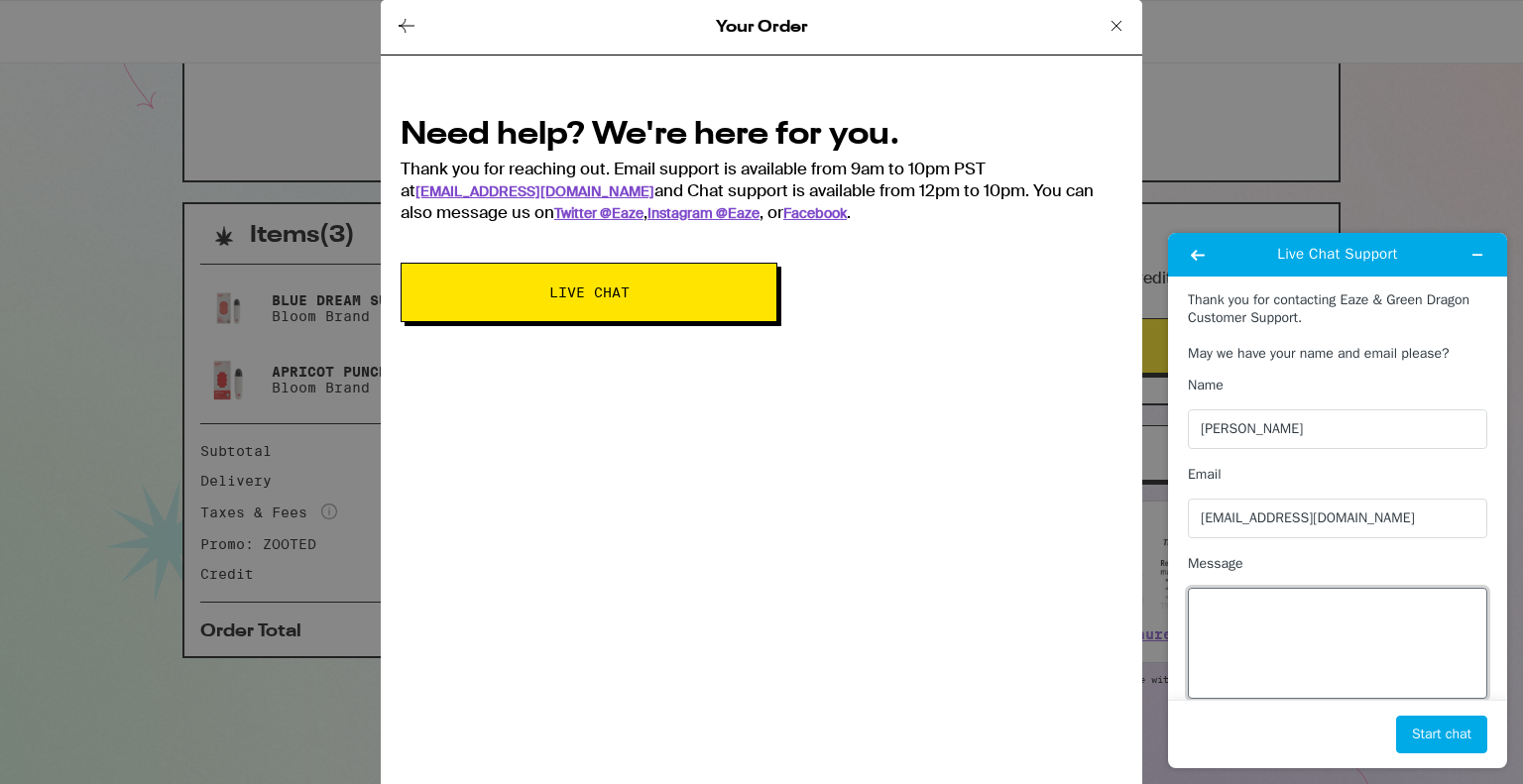 click on "Message" at bounding box center (1338, 643) 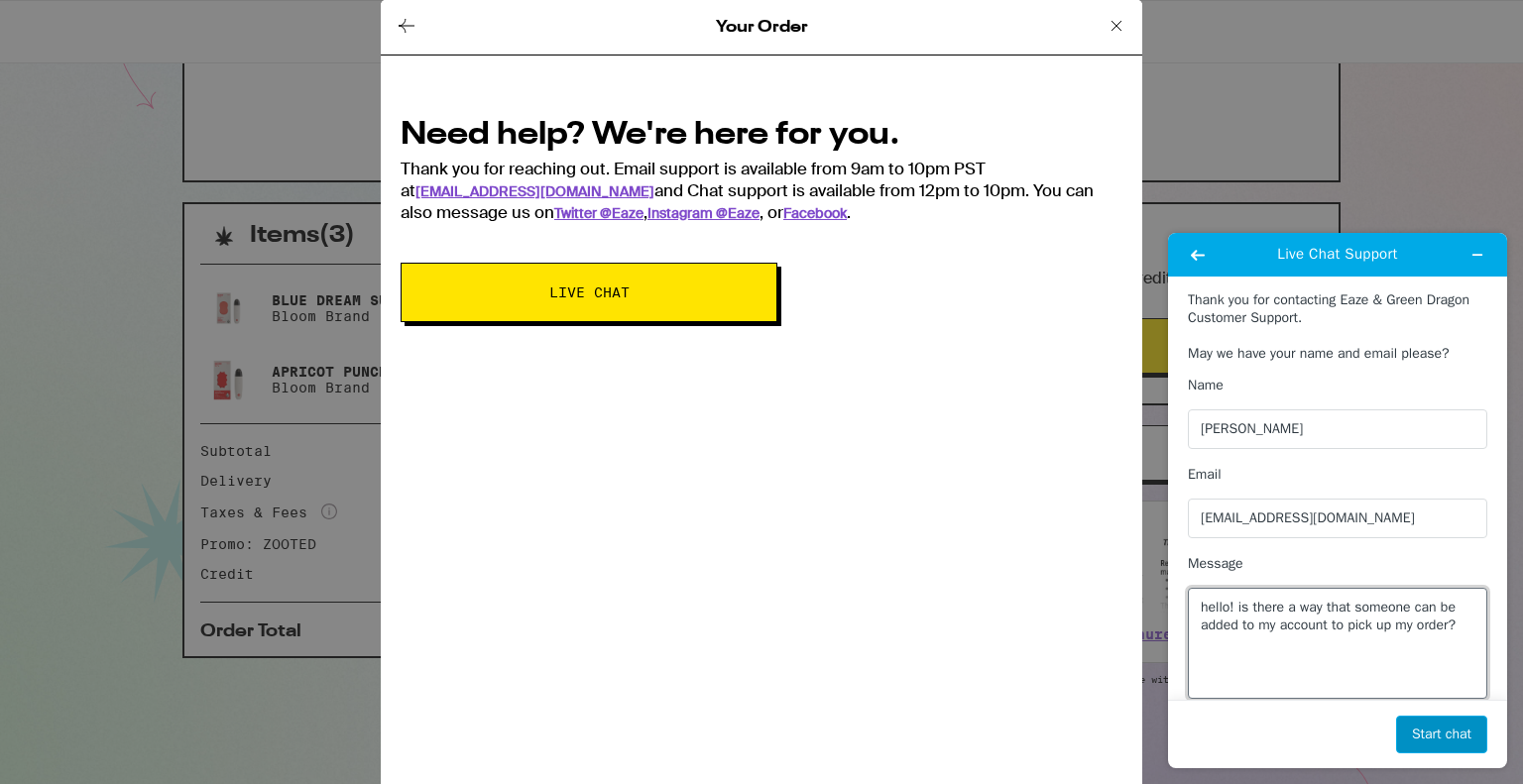 type on "hello! is there a way that someone can be added to my account to pick up my order?" 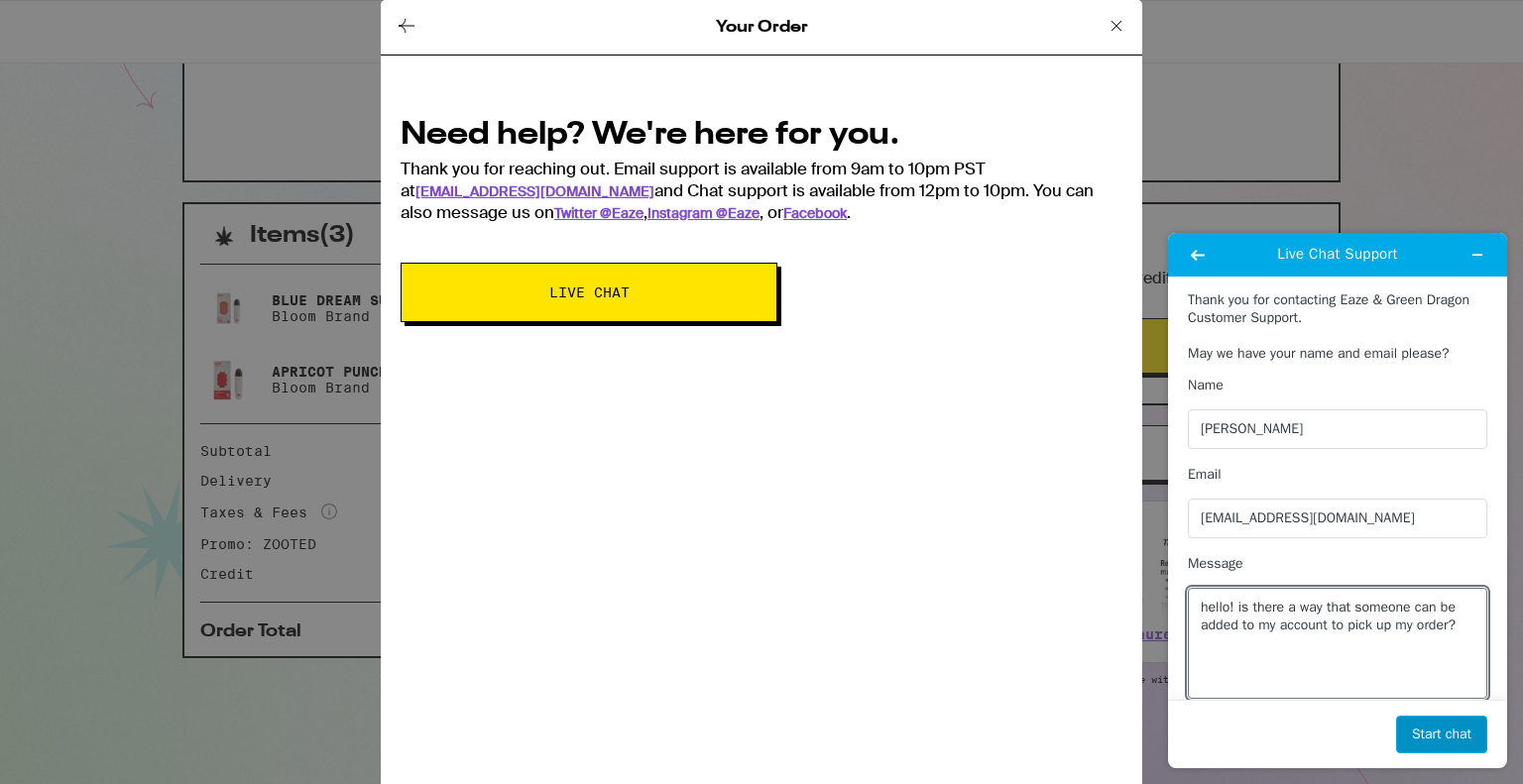click on "Start chat" at bounding box center (1442, 734) 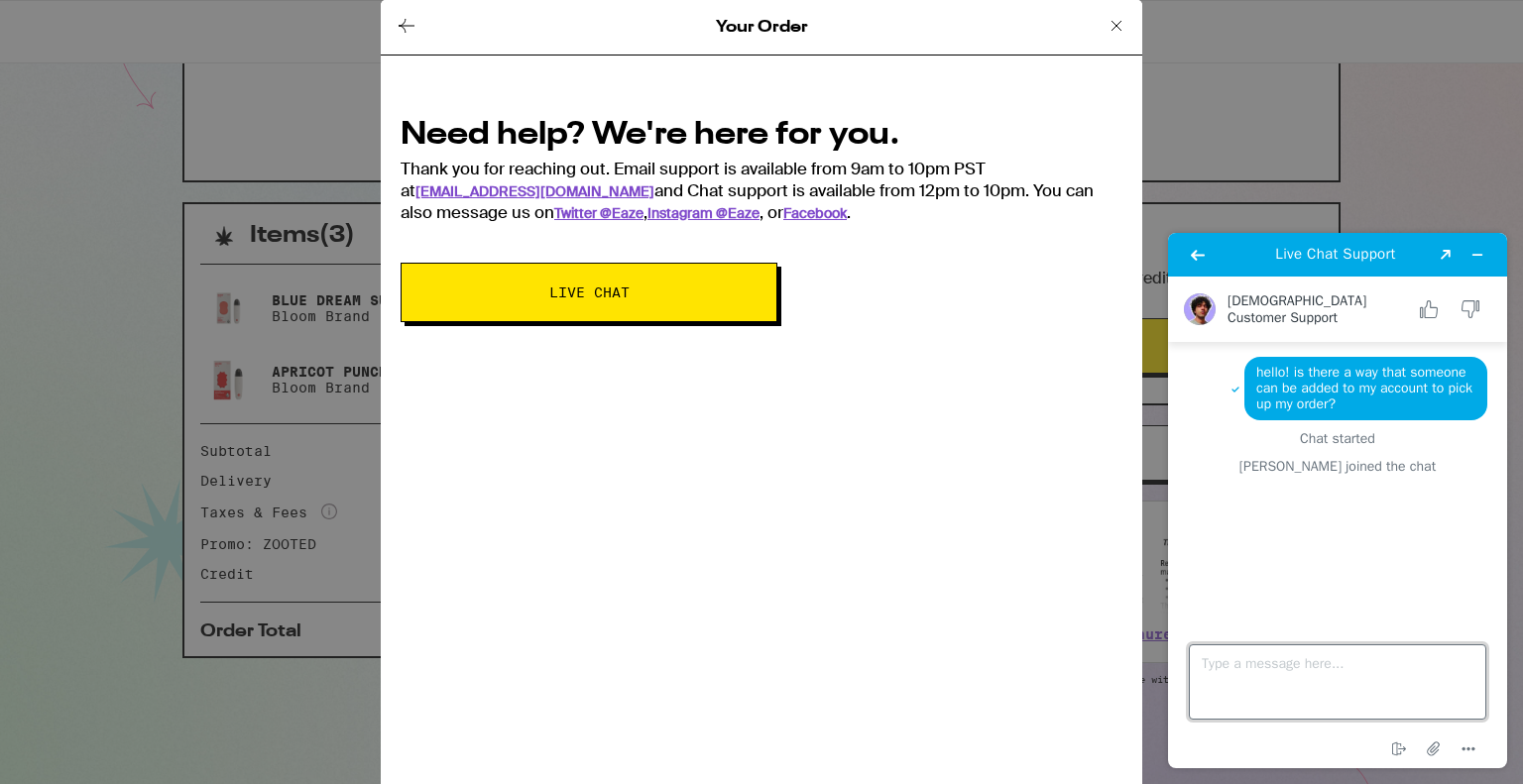 click on "Type a message here..." at bounding box center (1338, 682) 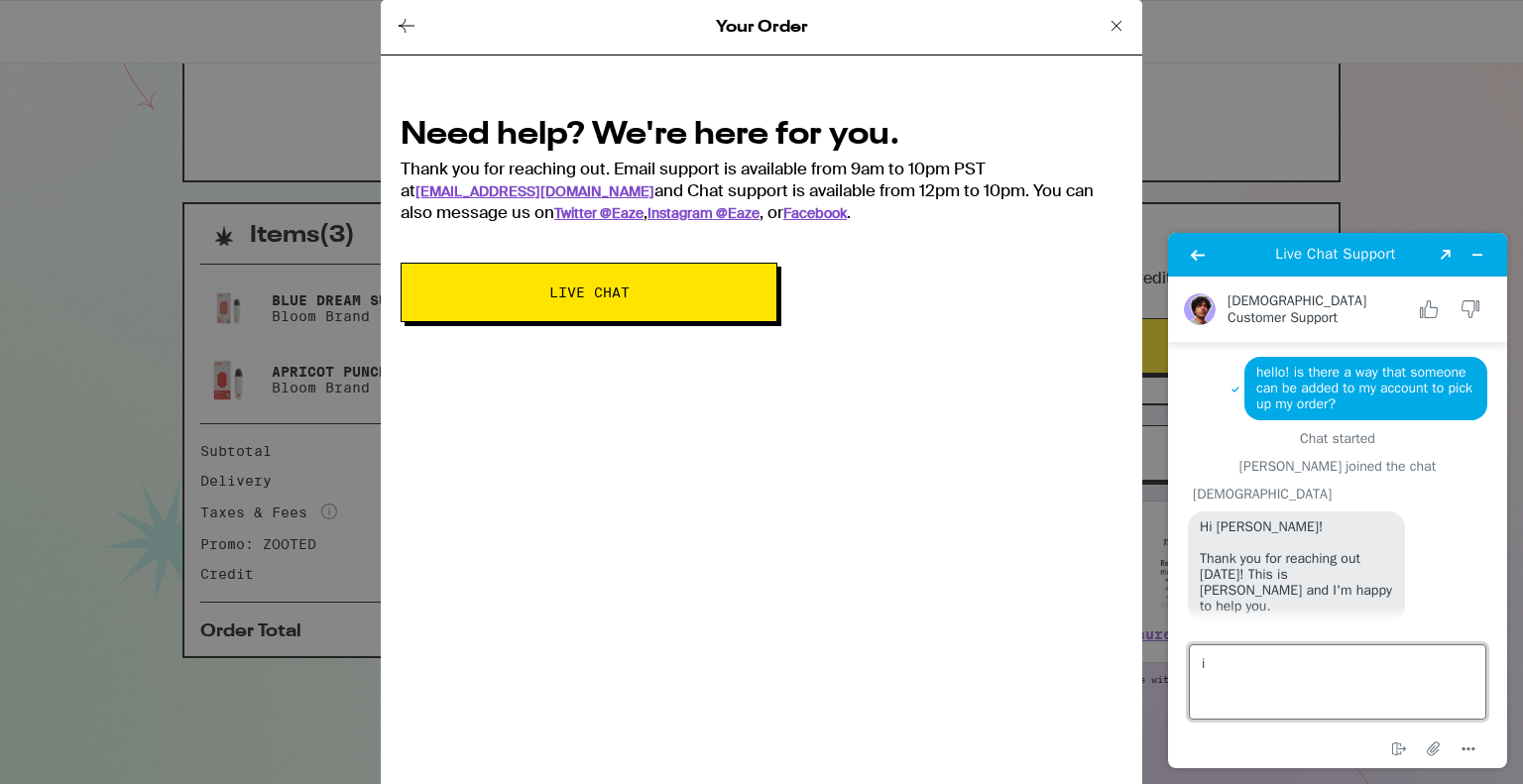 type on "i" 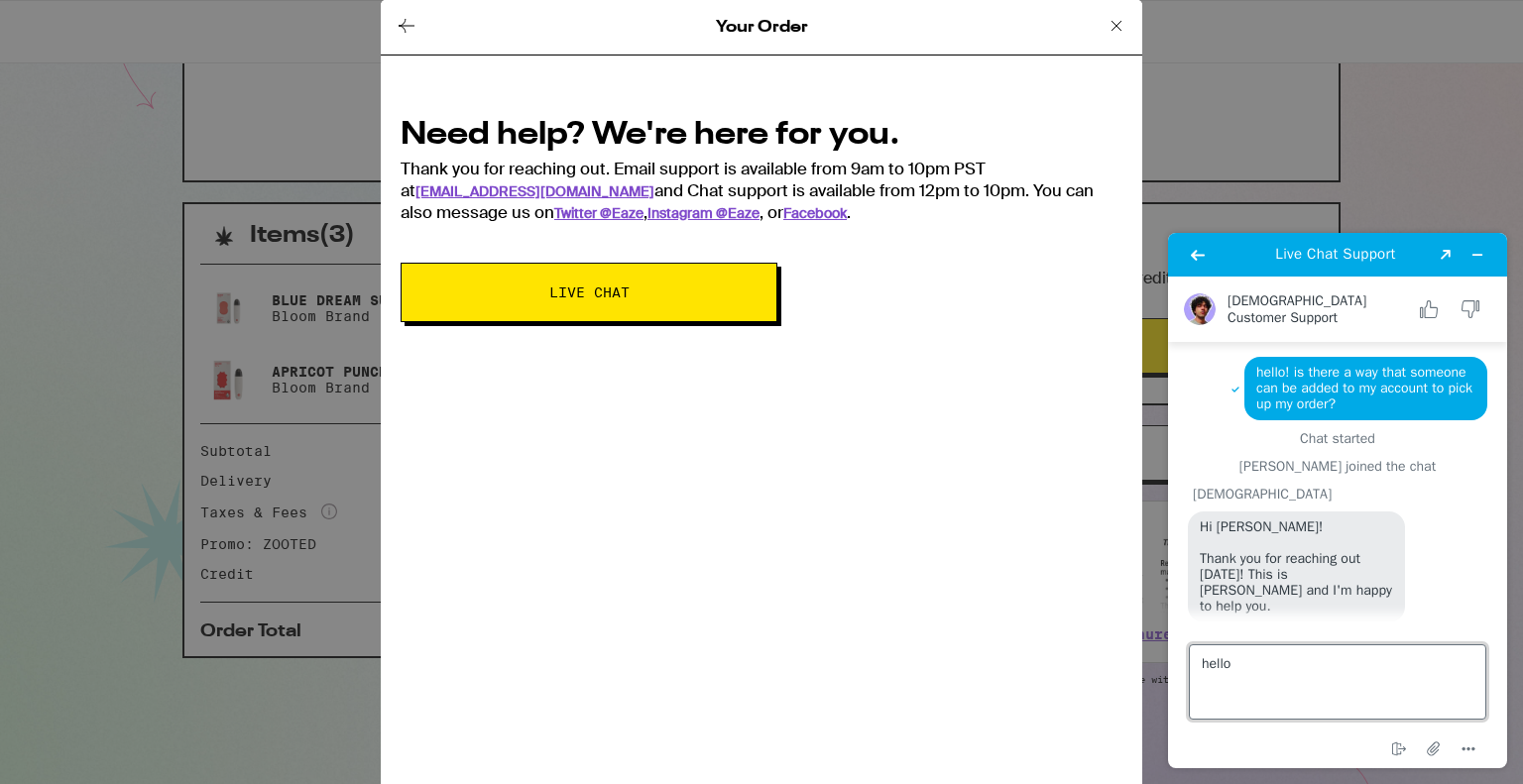 type on "hello" 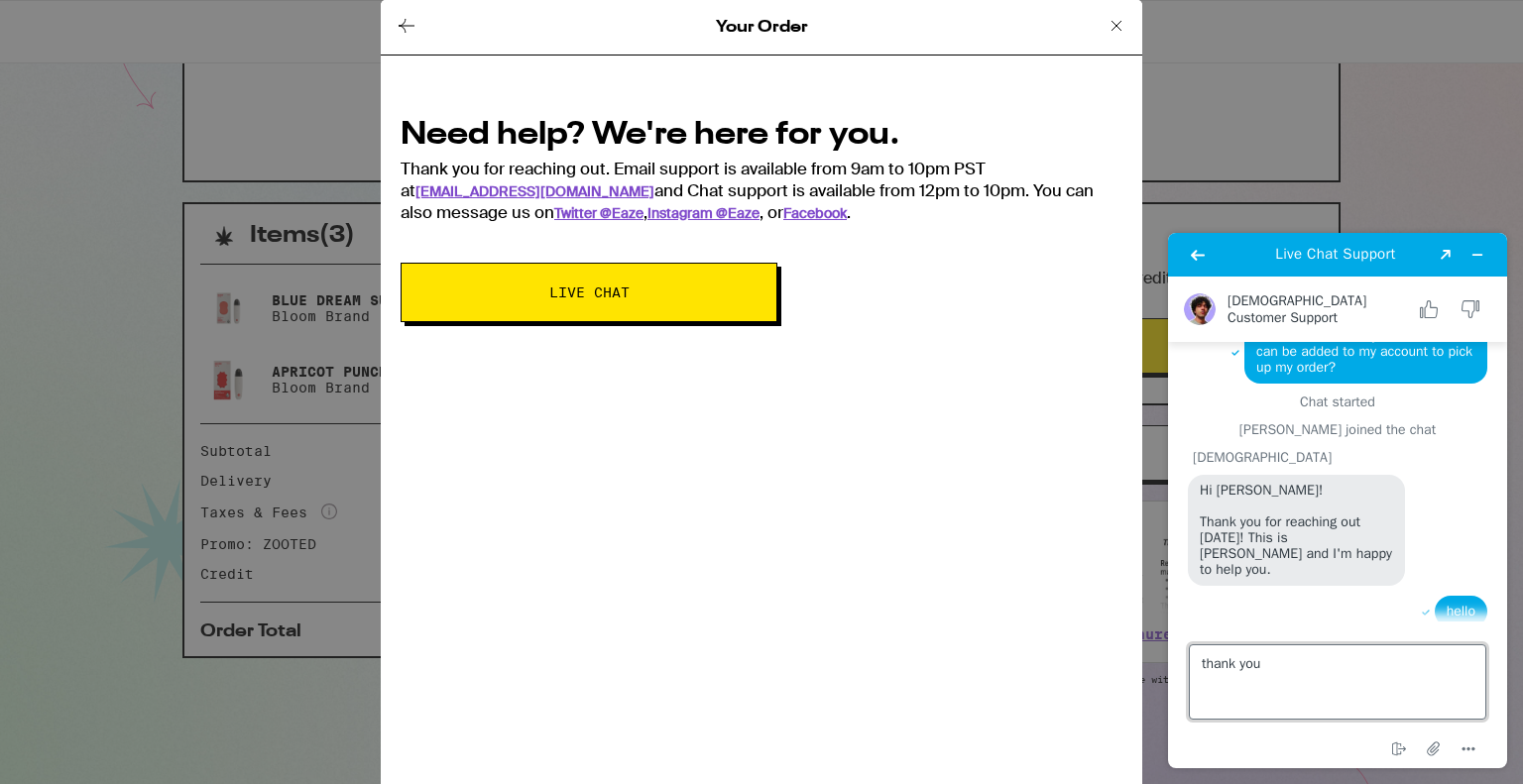 scroll, scrollTop: 76, scrollLeft: 0, axis: vertical 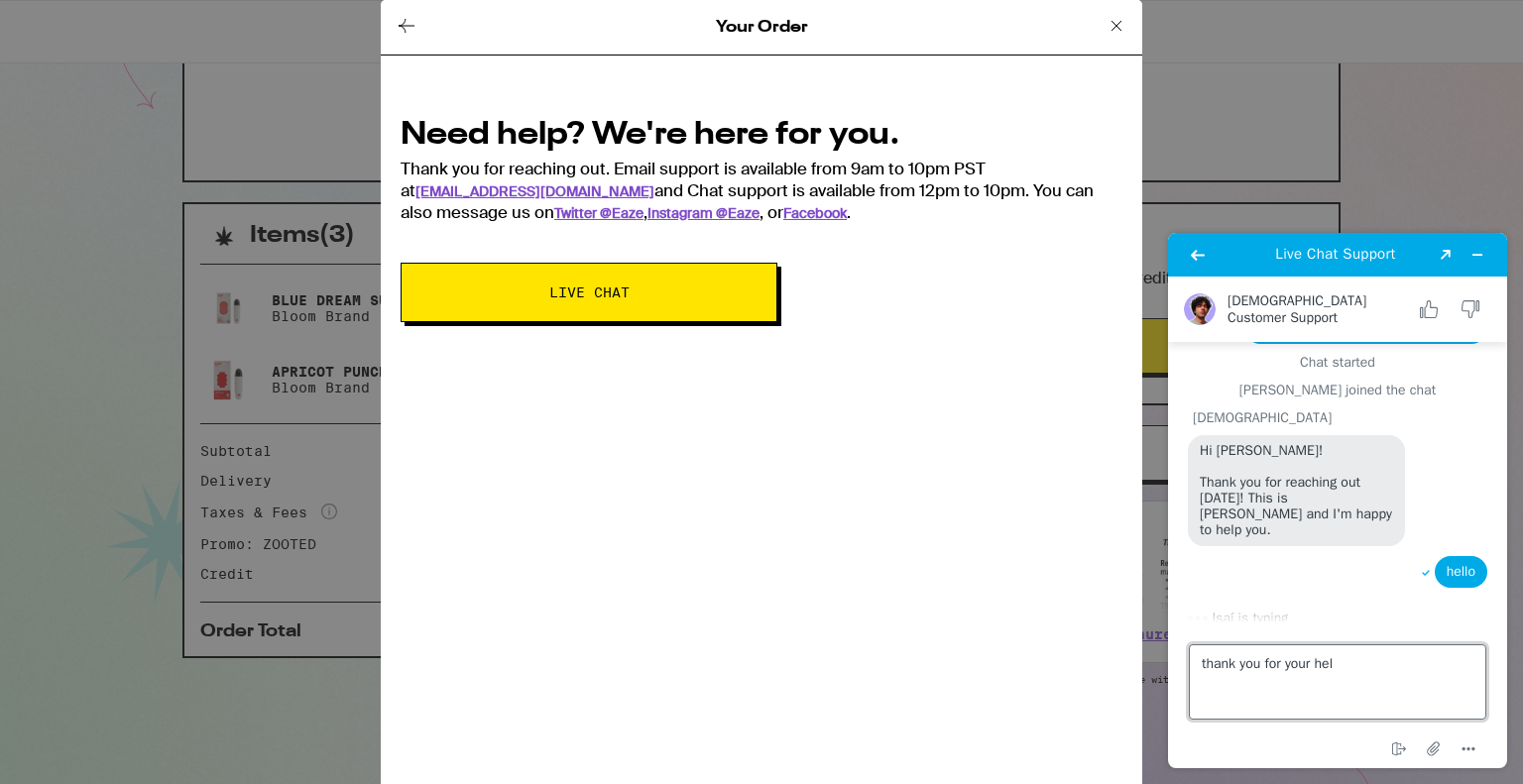 type on "thank you for your helo" 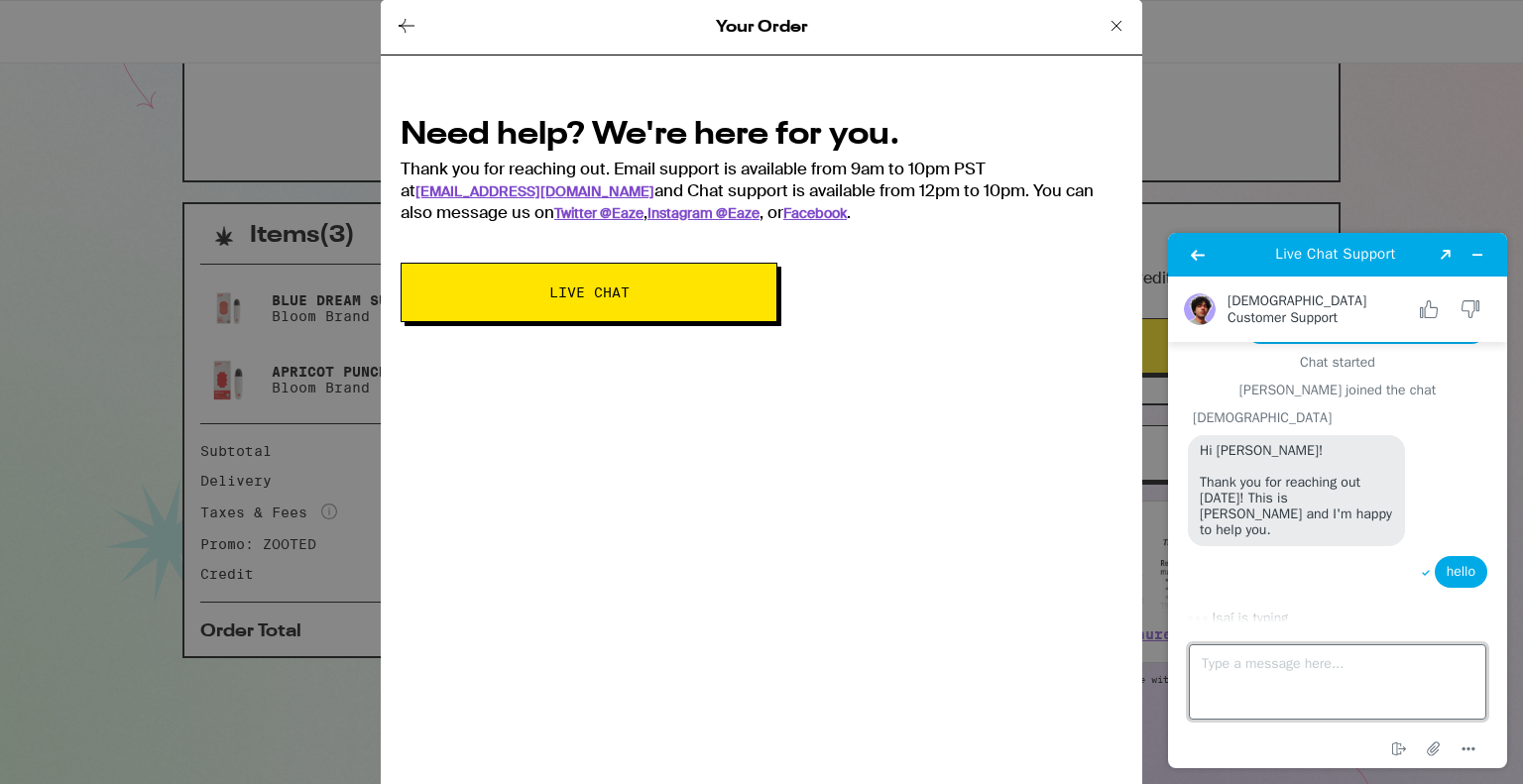 scroll, scrollTop: 113, scrollLeft: 0, axis: vertical 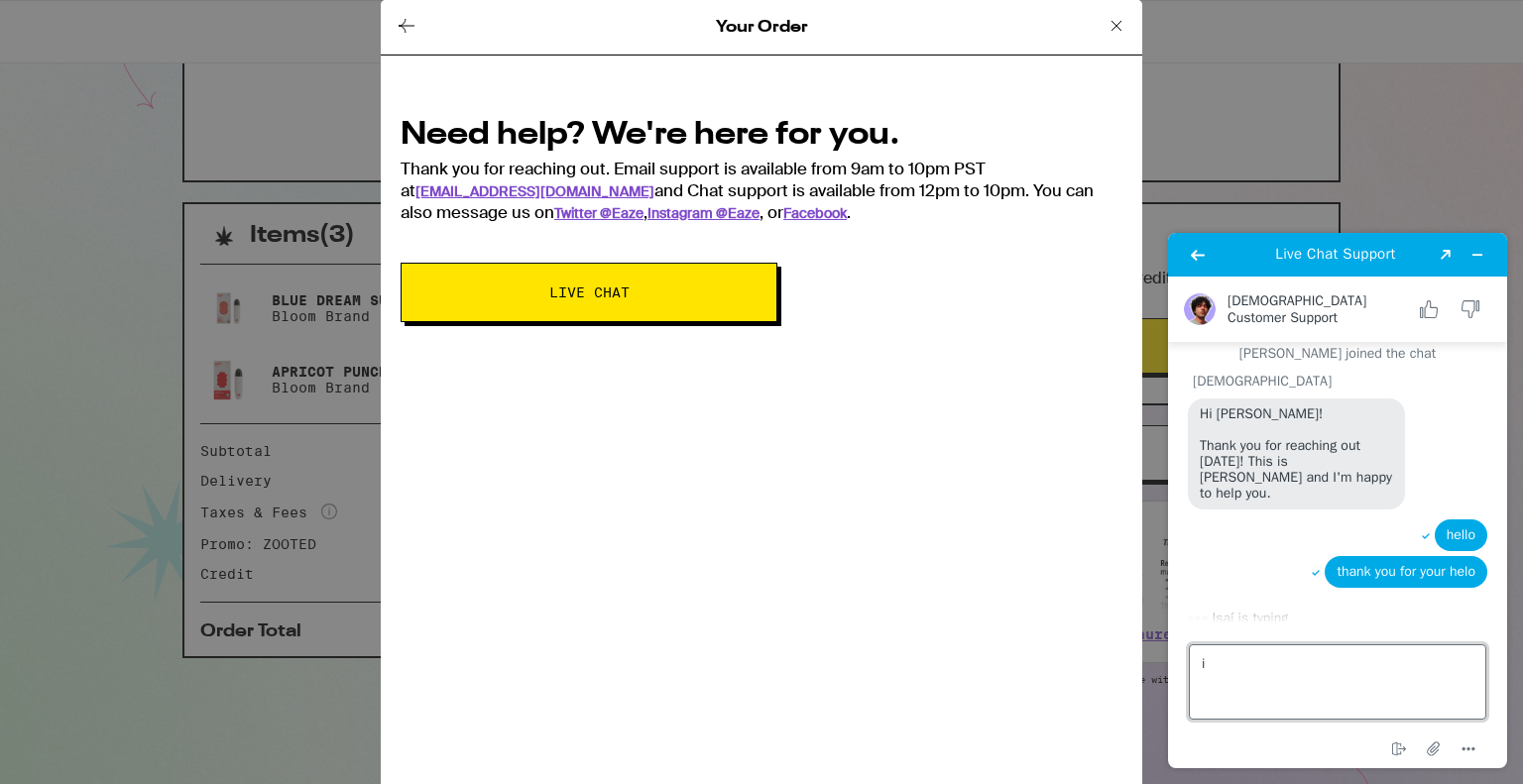 type on "i" 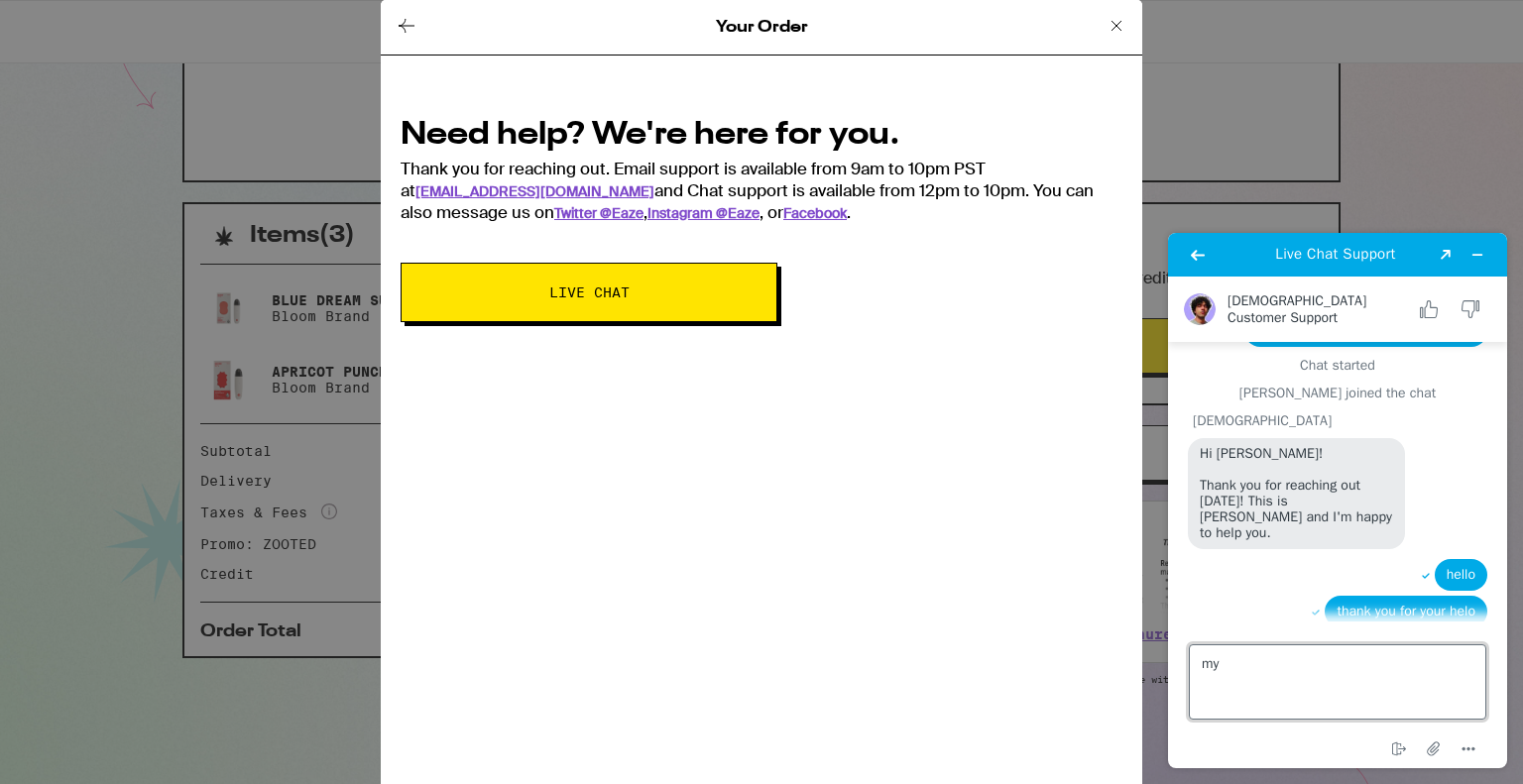 scroll, scrollTop: 113, scrollLeft: 0, axis: vertical 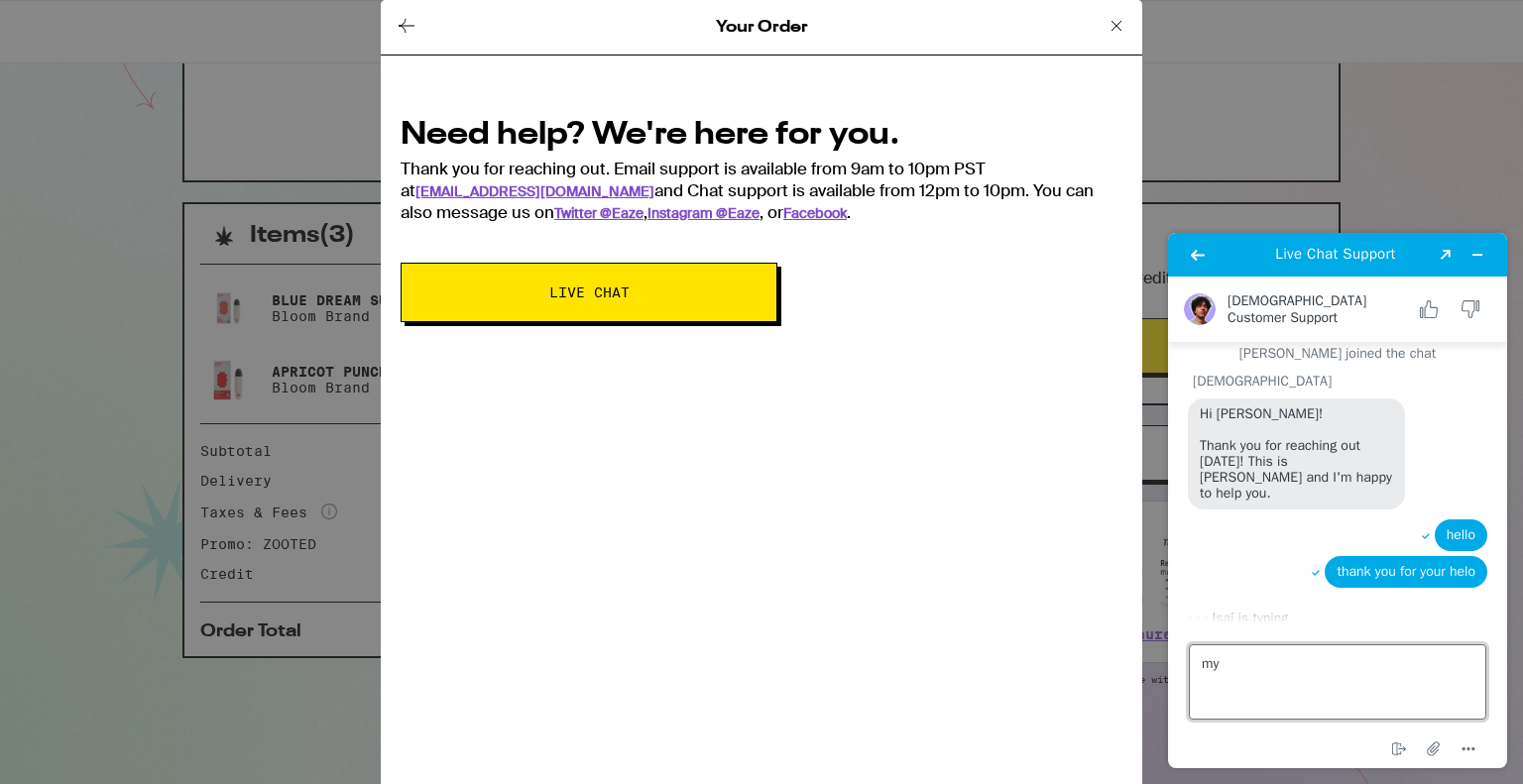 type on "m" 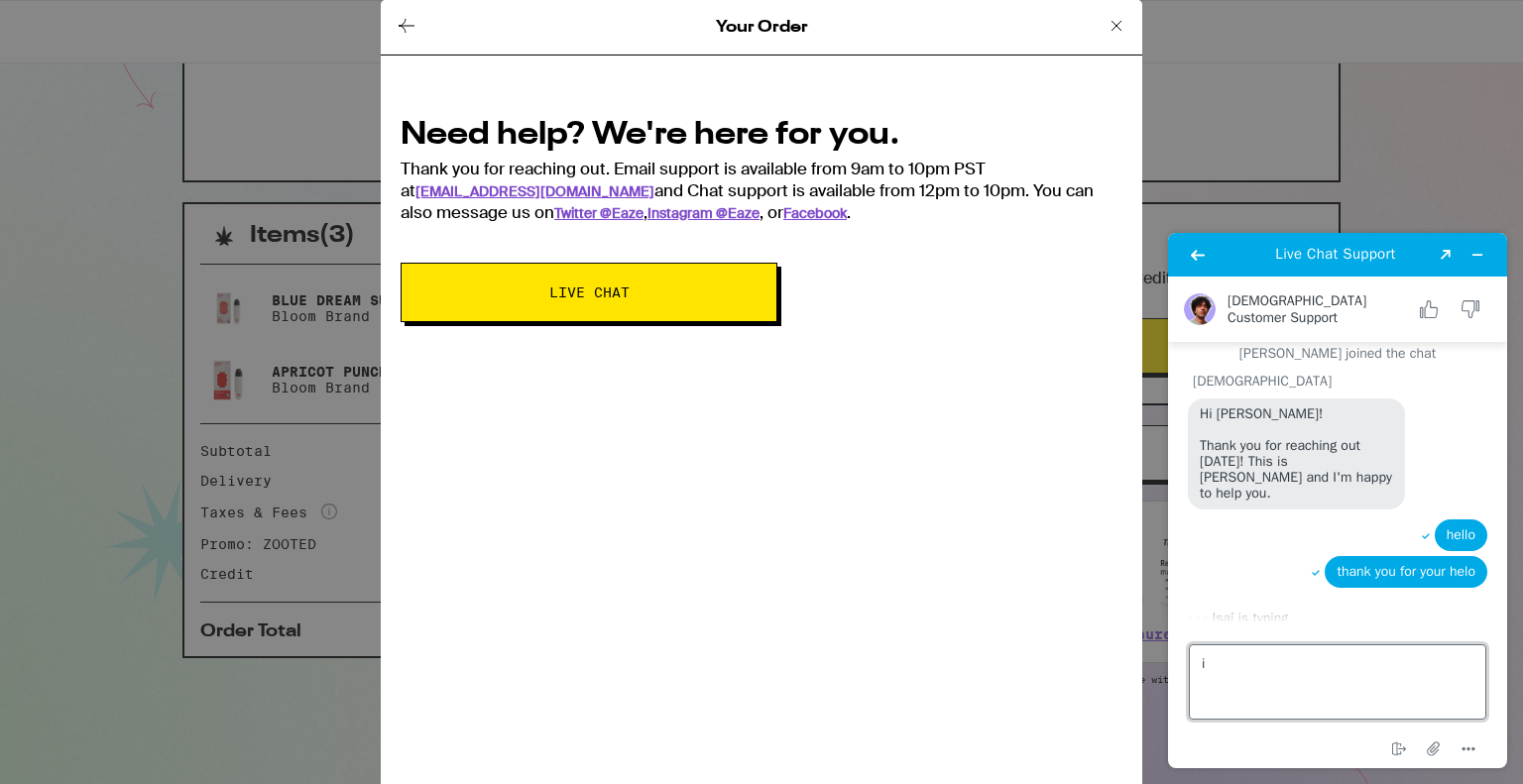 type on "i" 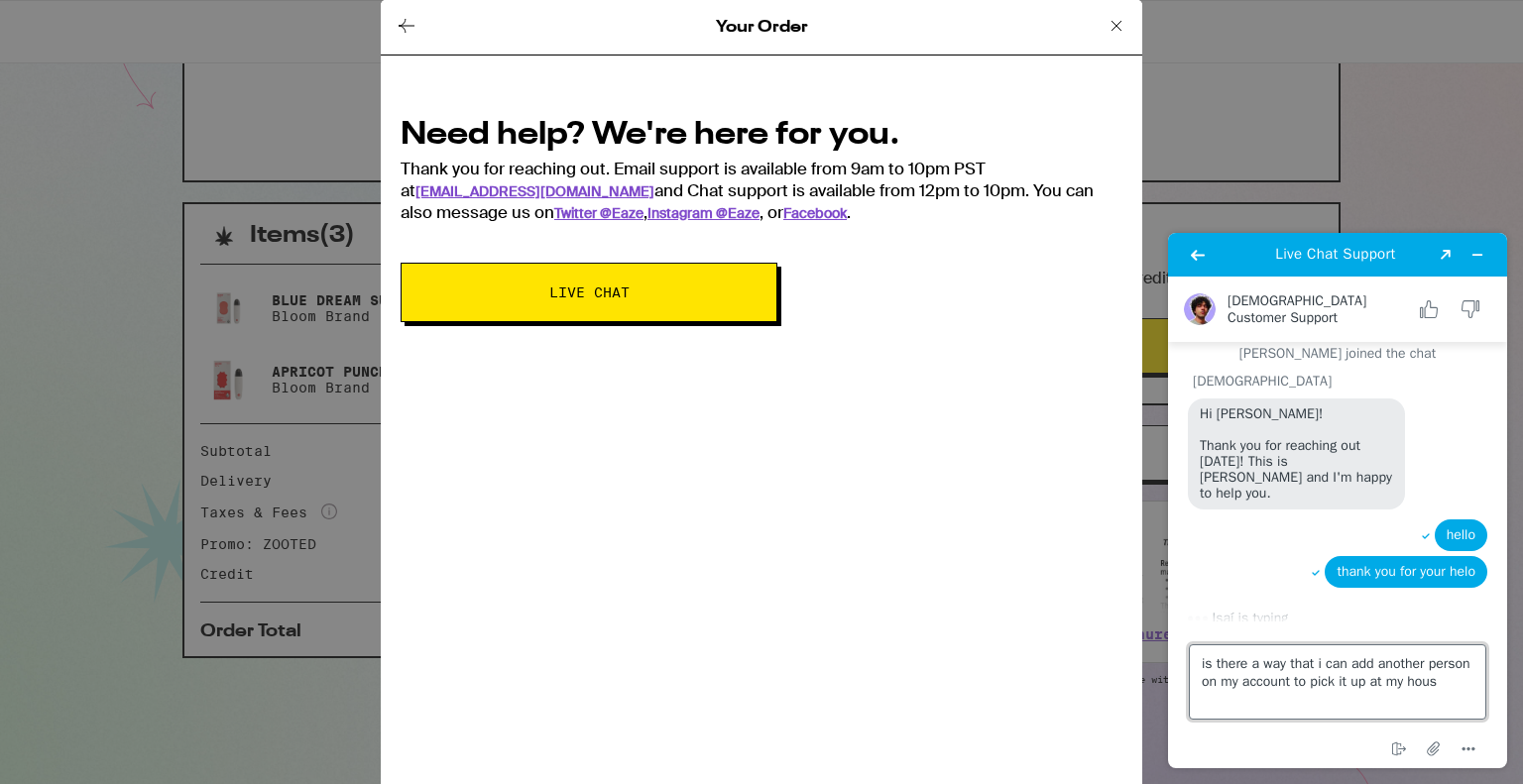 type on "is there a way that i can add another person on my account to pick it up at my house" 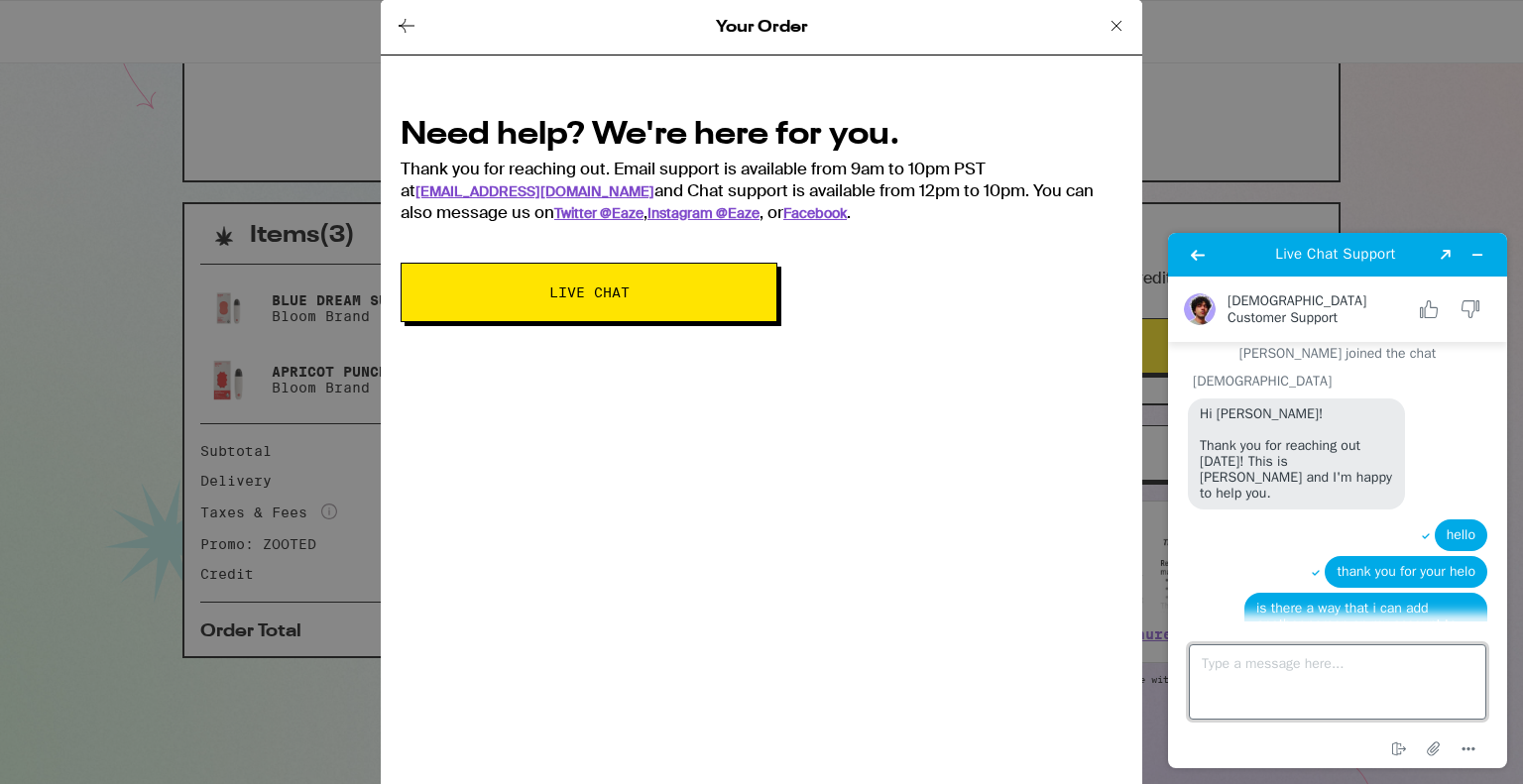 scroll, scrollTop: 181, scrollLeft: 0, axis: vertical 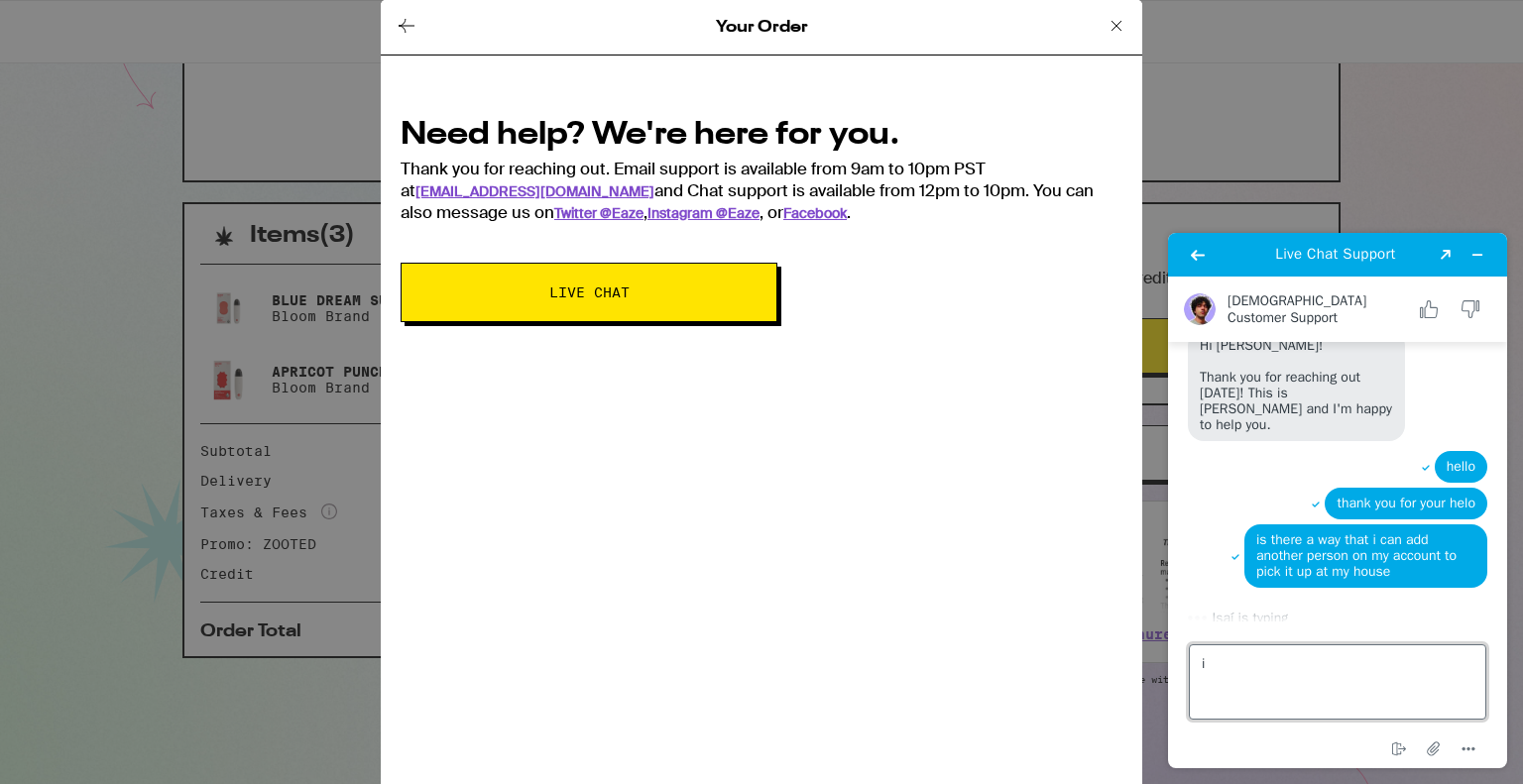 type on "i" 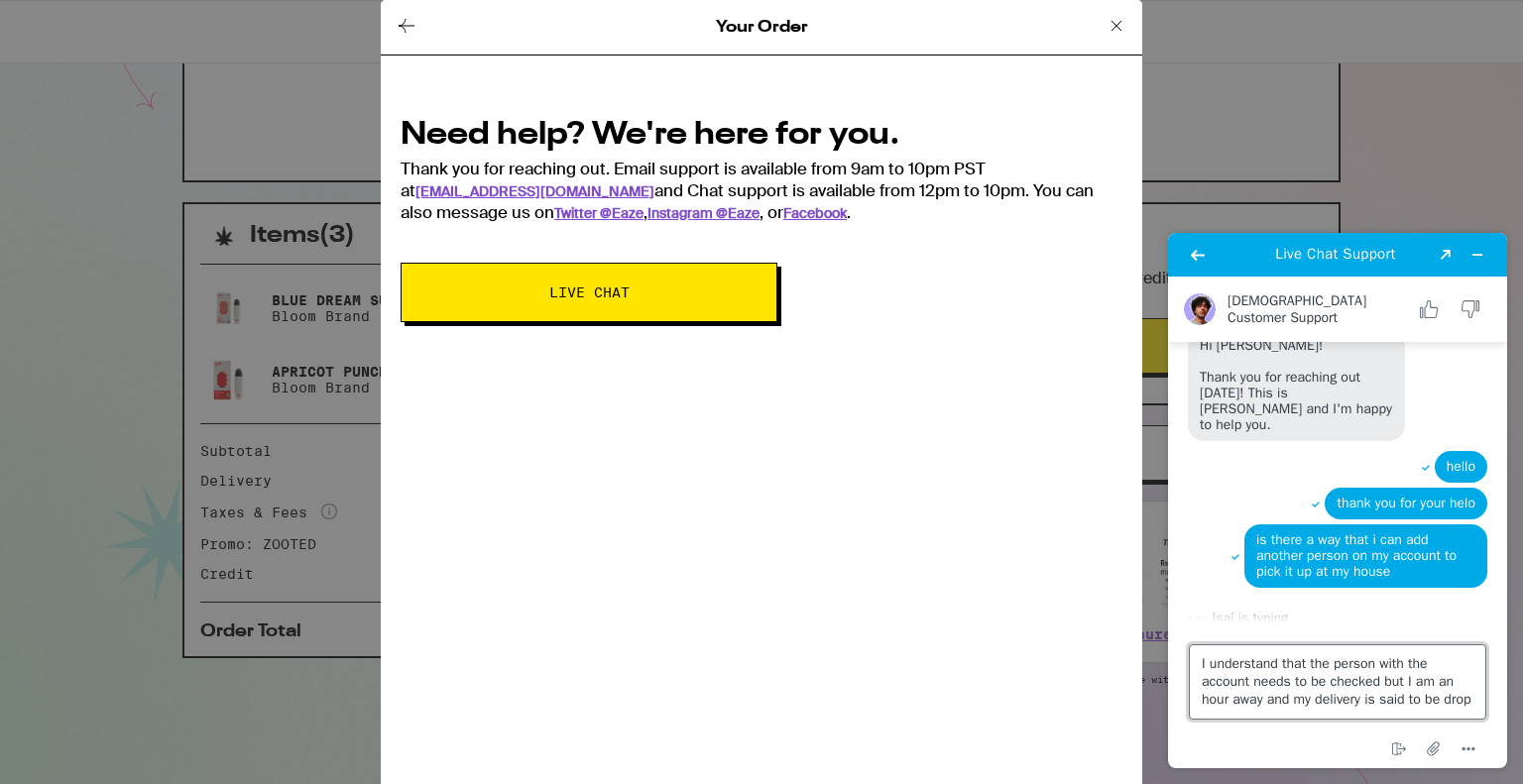 scroll, scrollTop: 8, scrollLeft: 0, axis: vertical 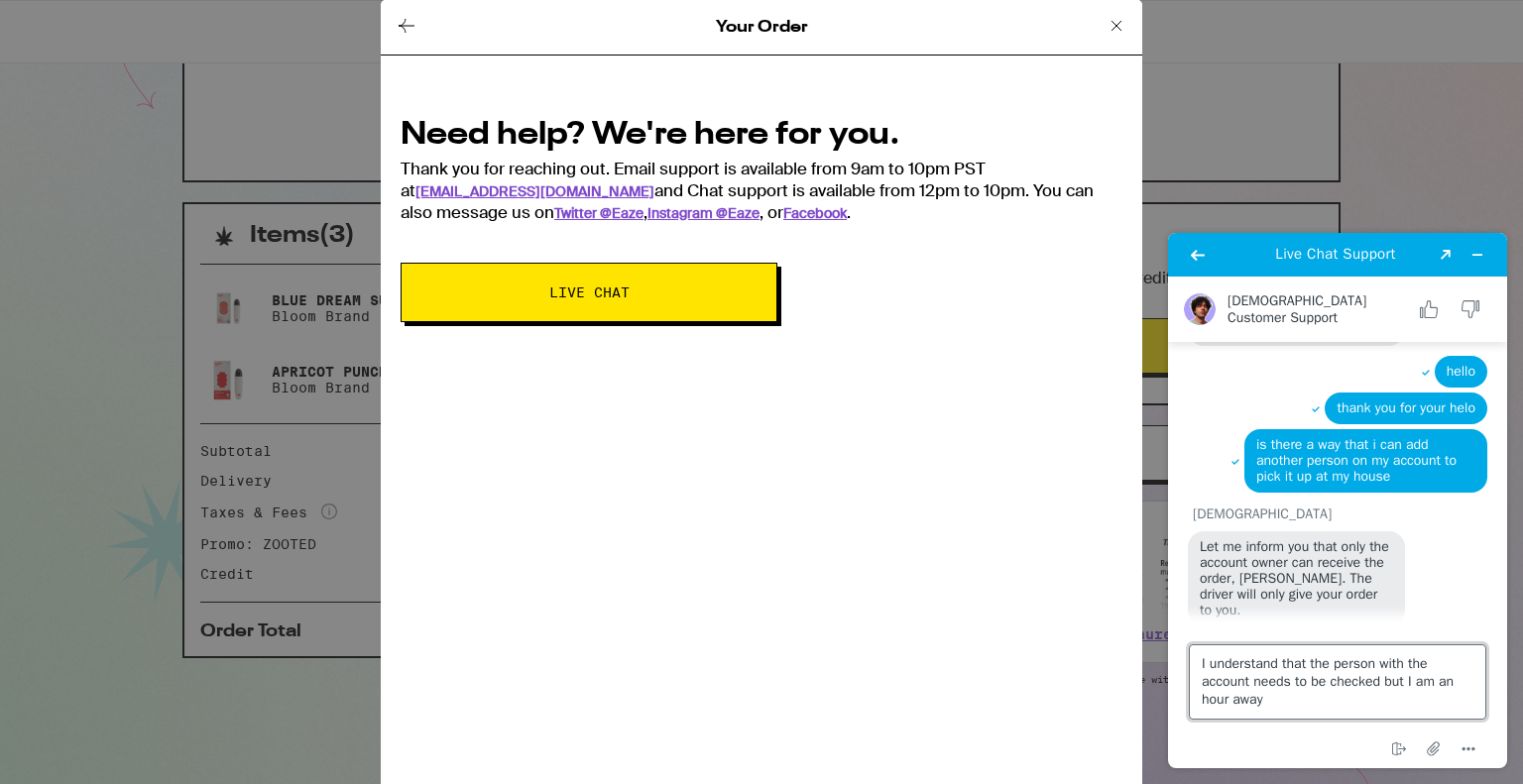 type on "I understand that the person with the account needs to be checked but I am an hour away" 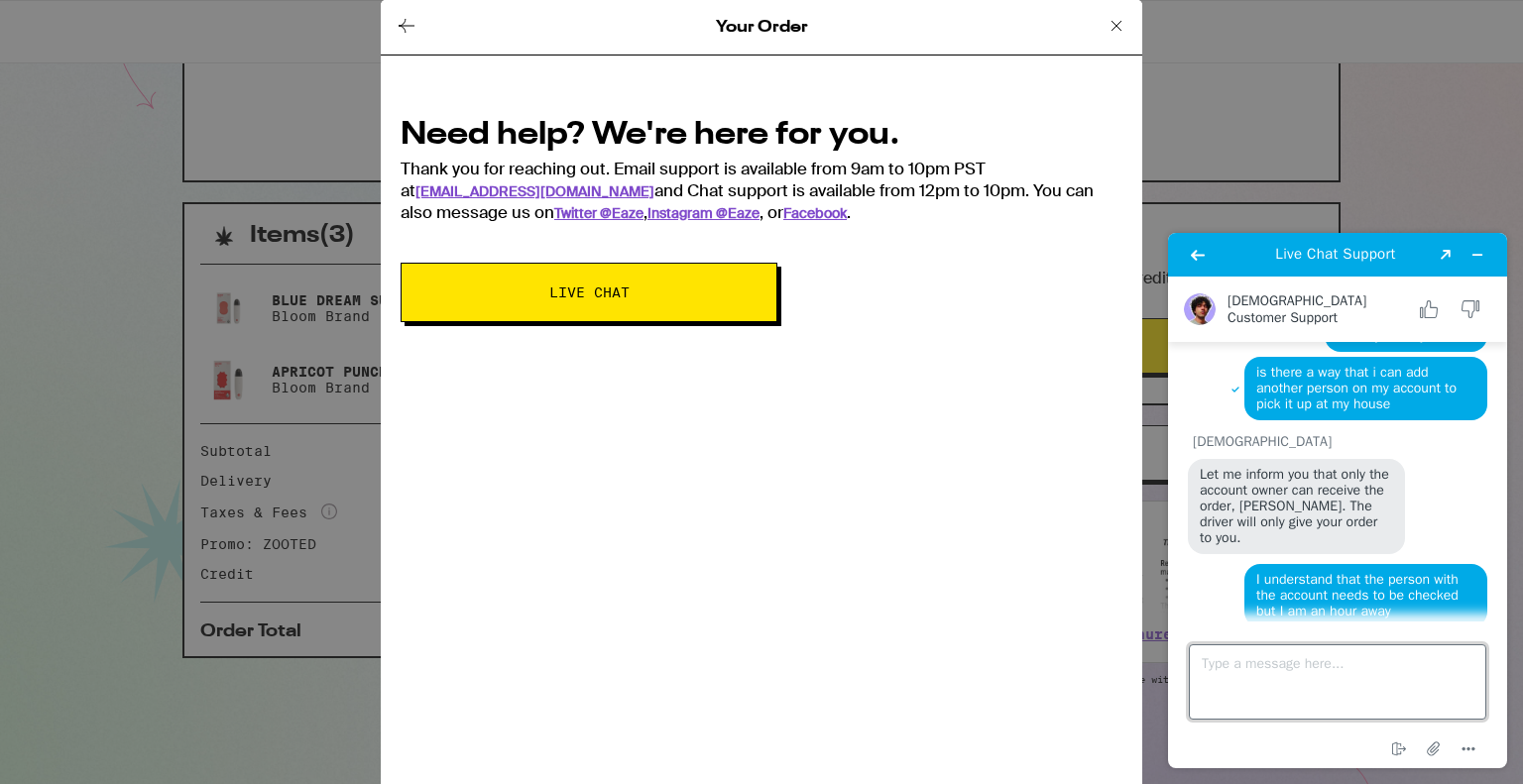scroll, scrollTop: 349, scrollLeft: 0, axis: vertical 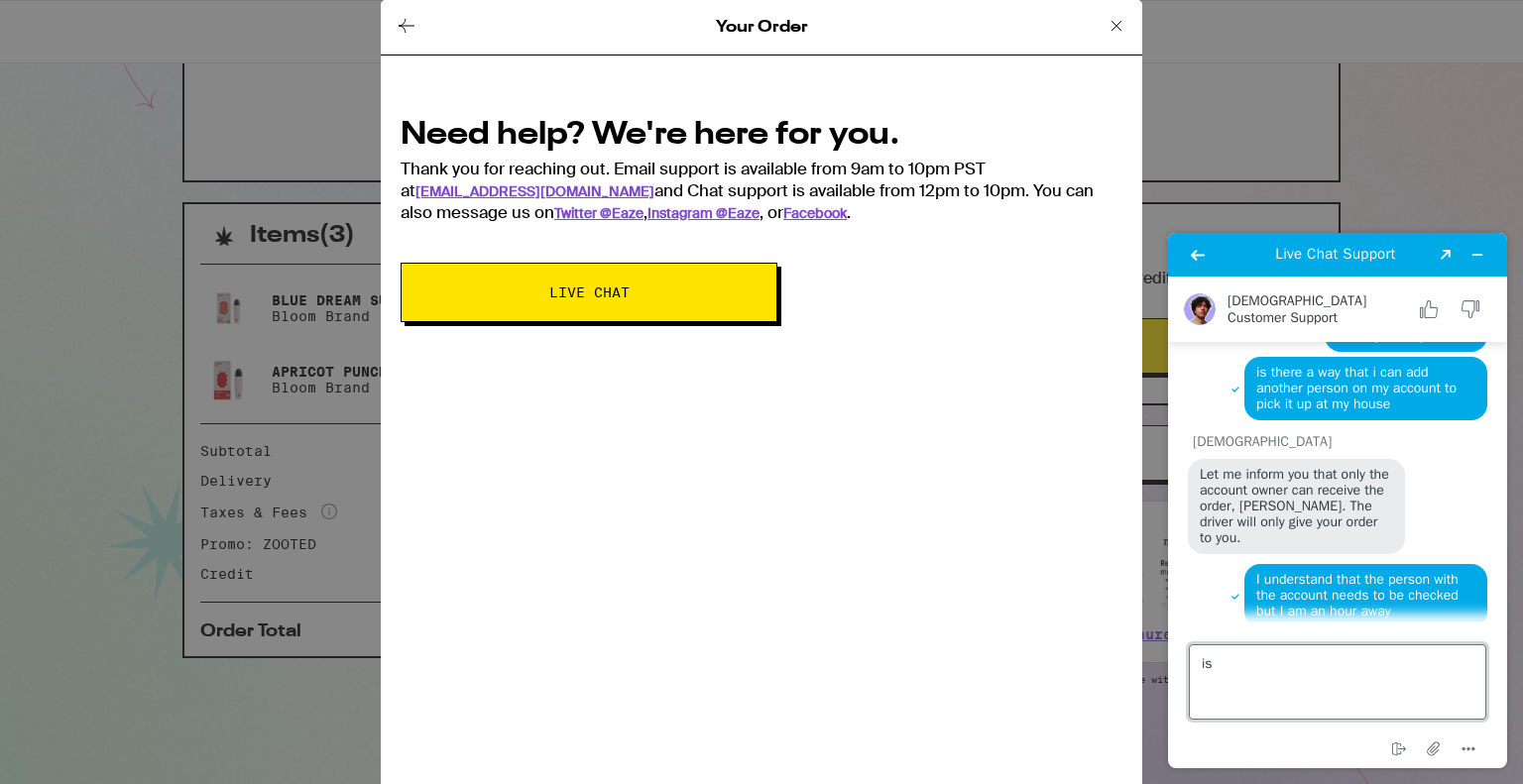 type on "i" 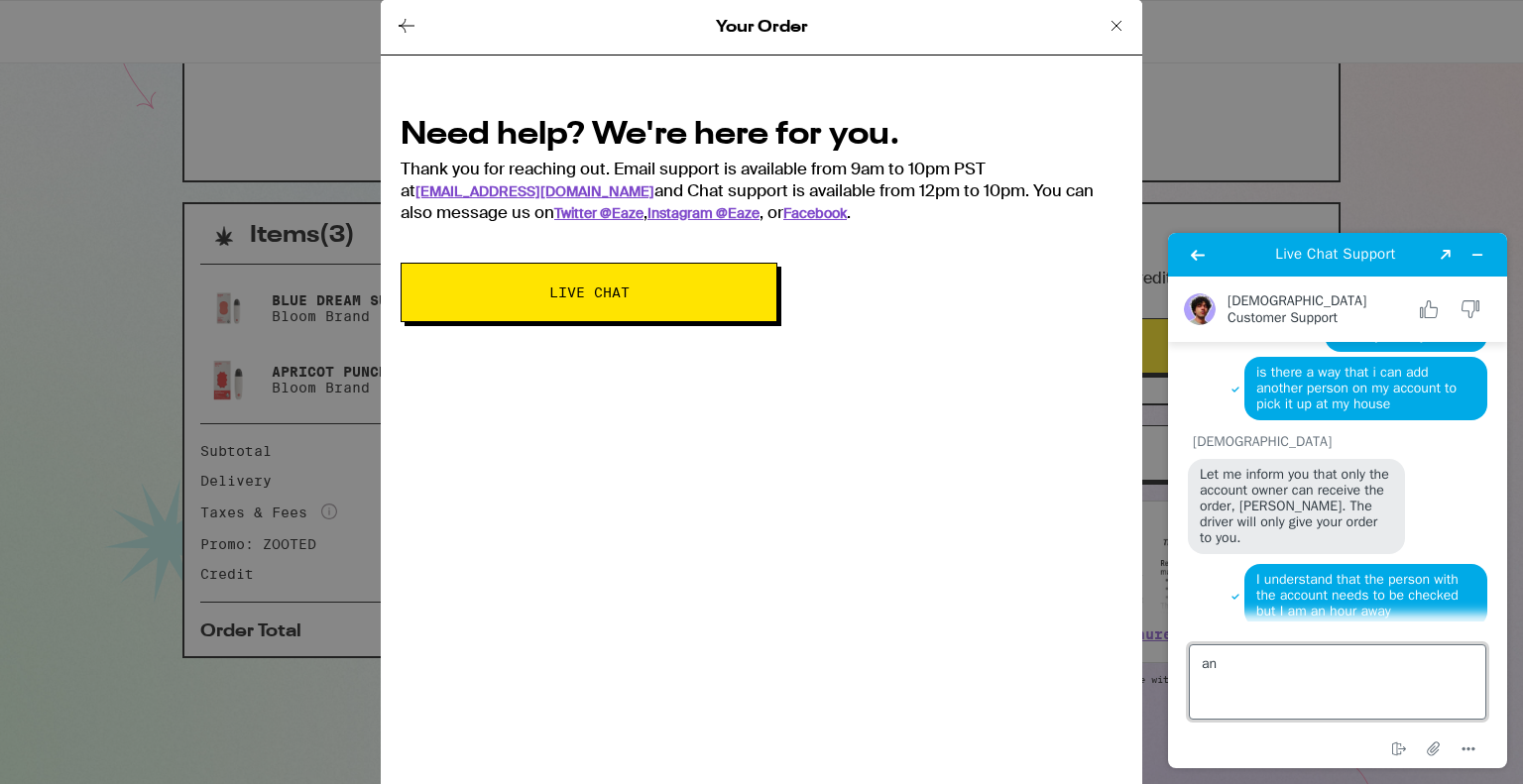 type on "a" 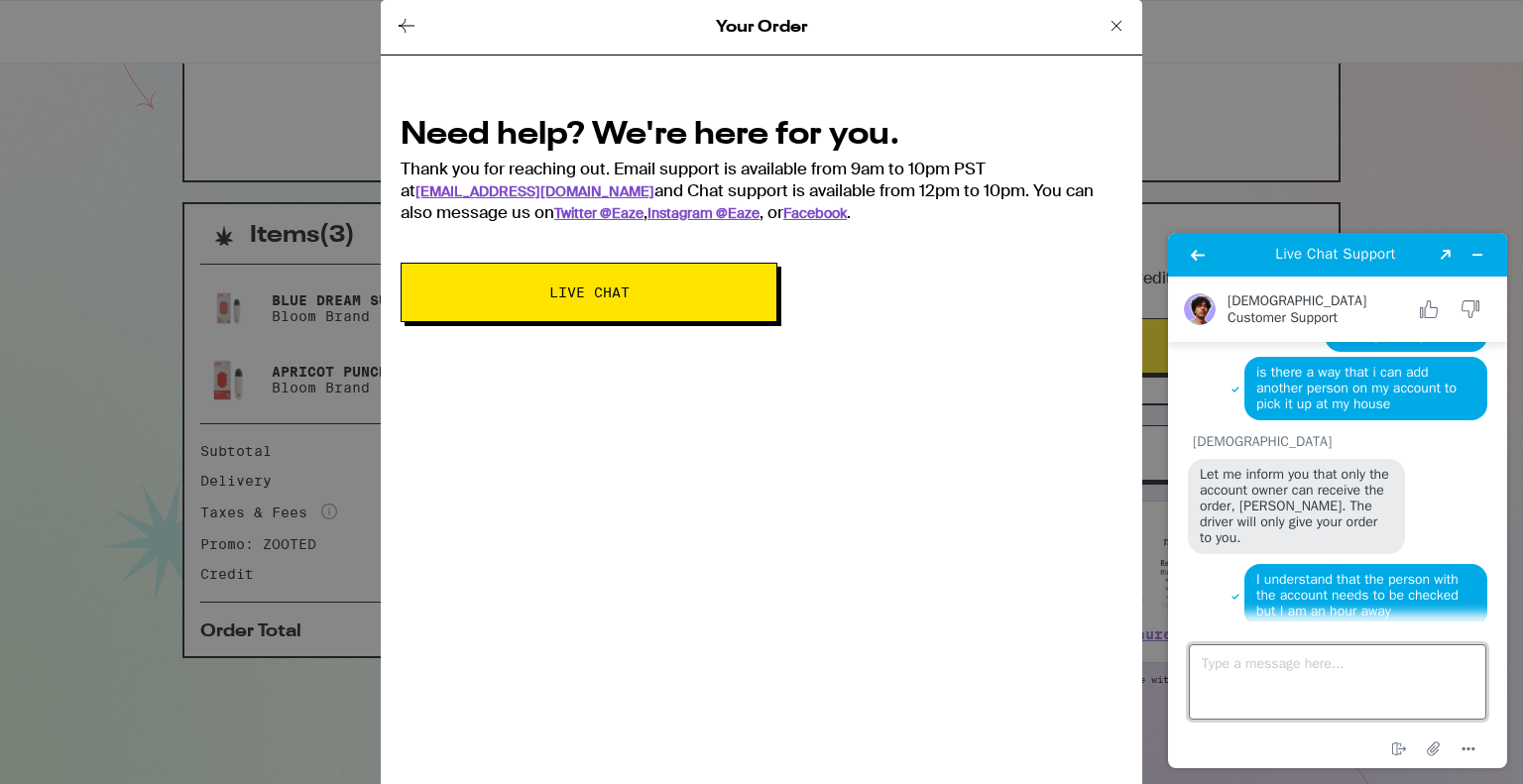 type on "o" 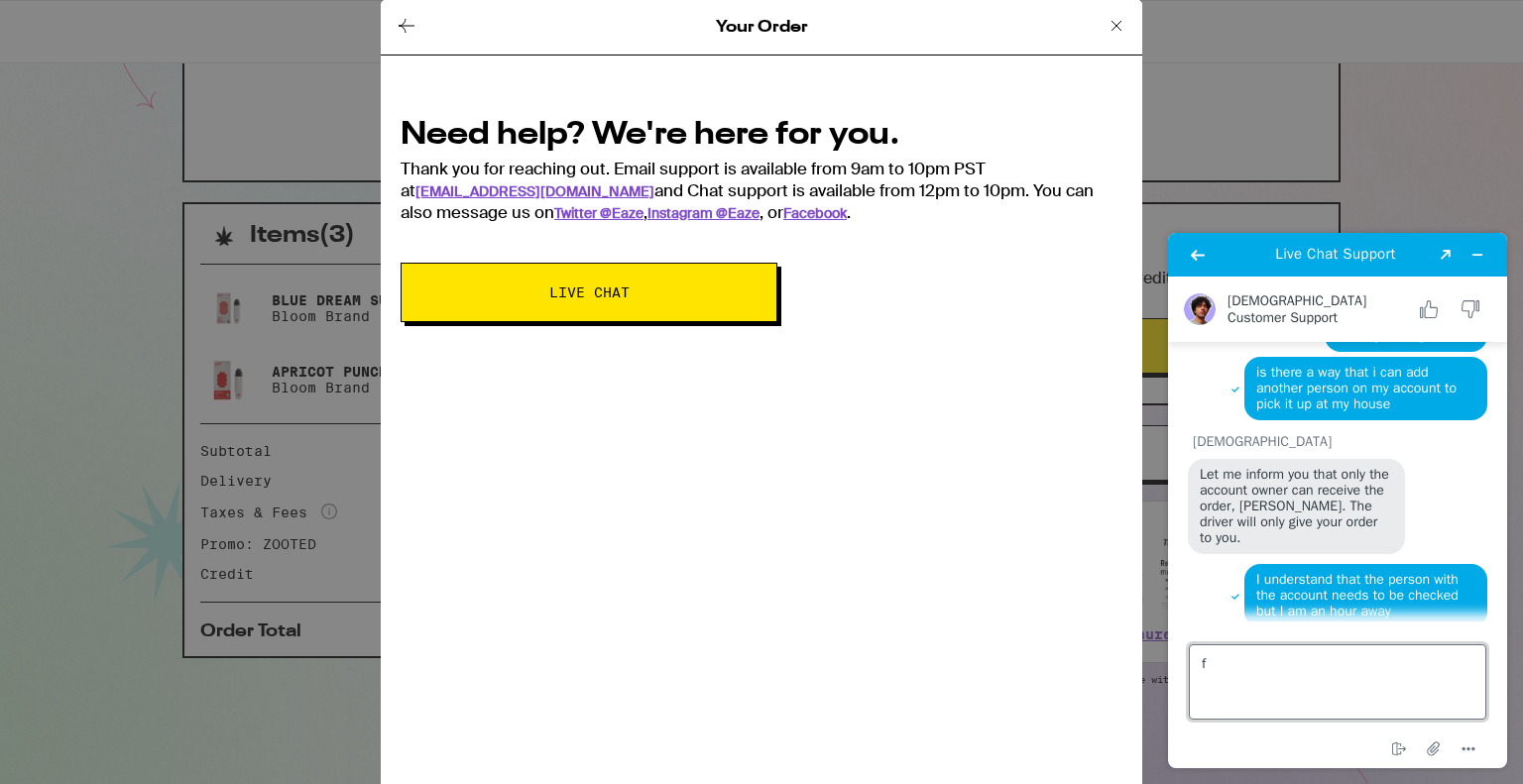 scroll, scrollTop: 355, scrollLeft: 0, axis: vertical 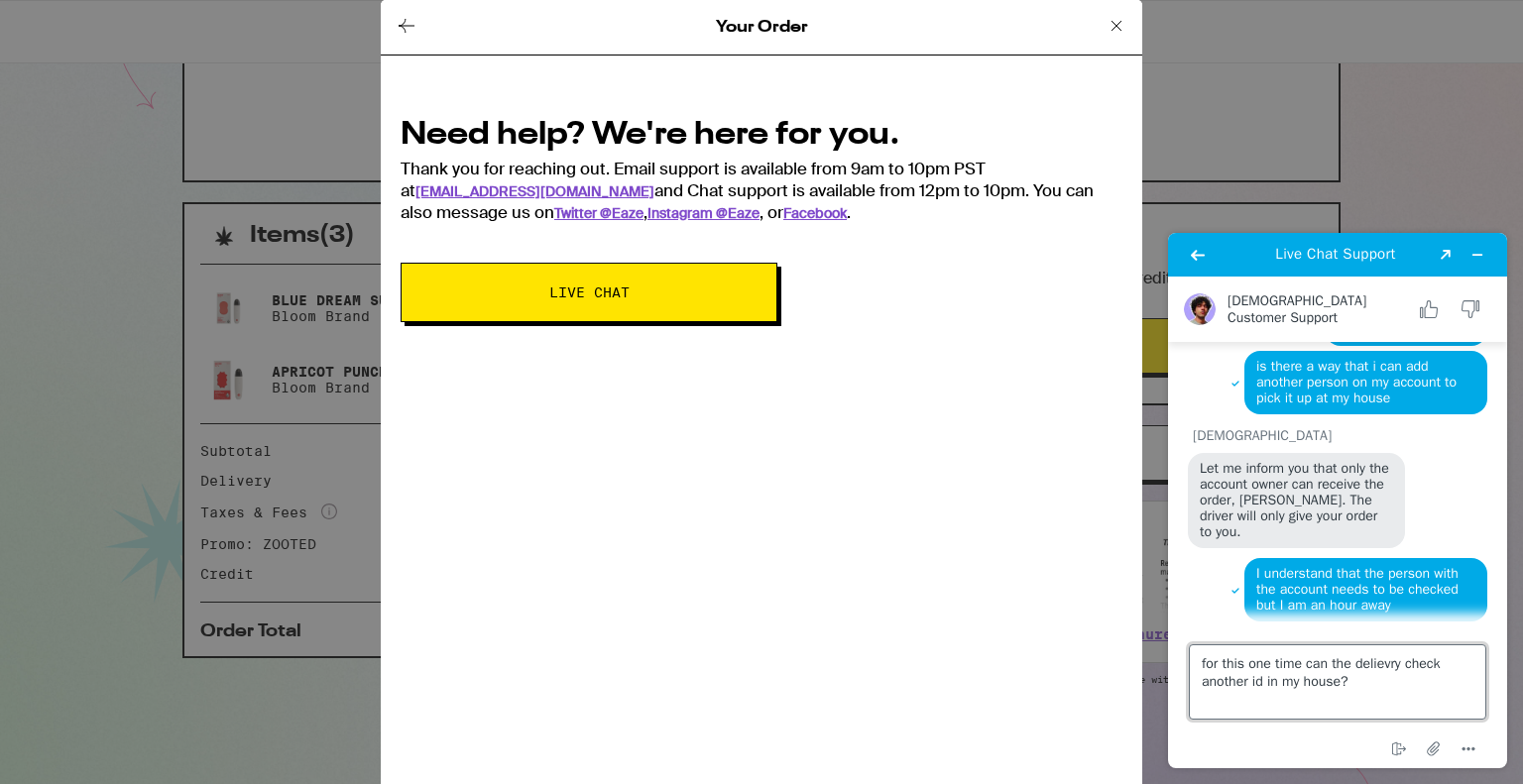 type on "for this one time can the delievry check another id in my house?" 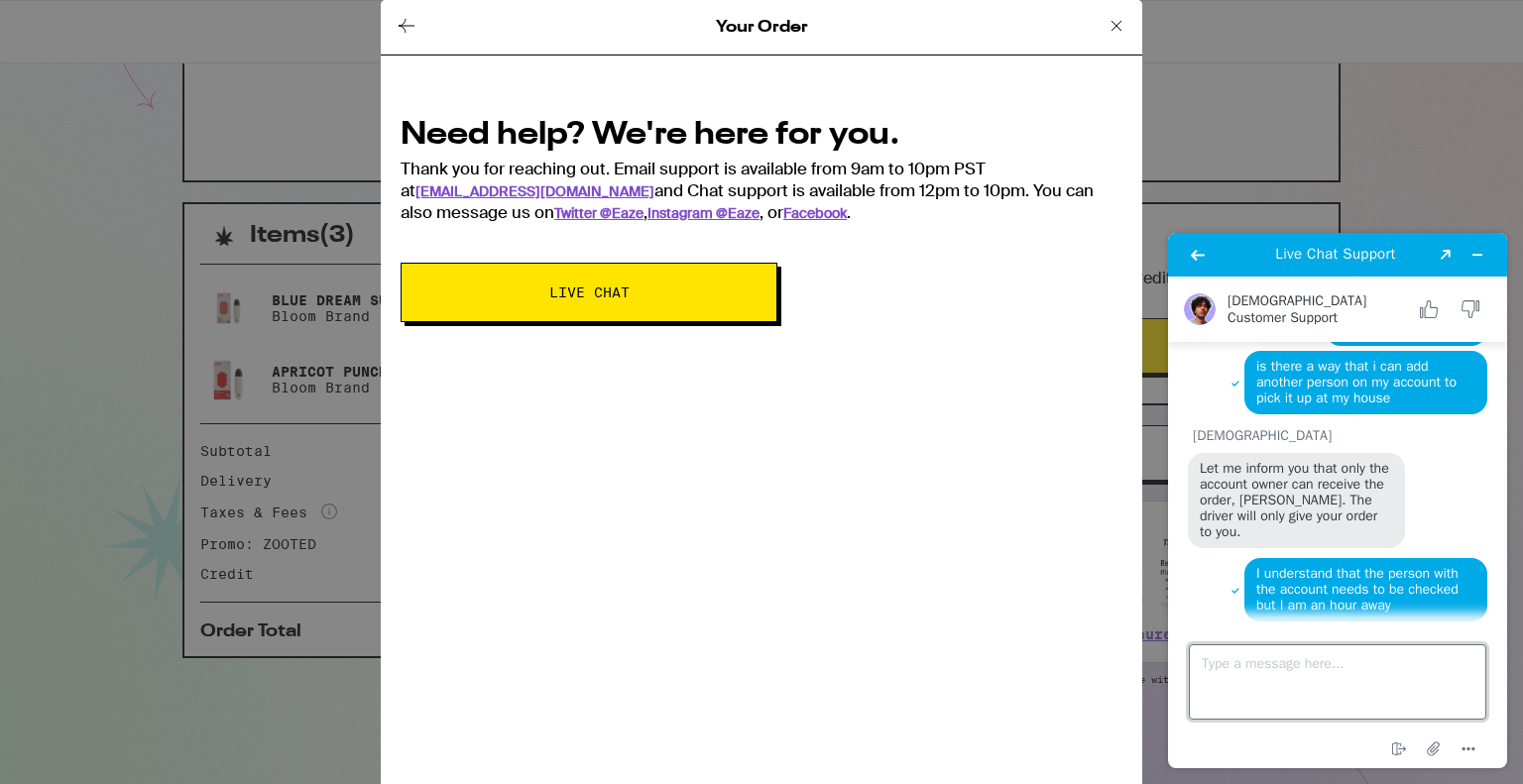 scroll, scrollTop: 441, scrollLeft: 0, axis: vertical 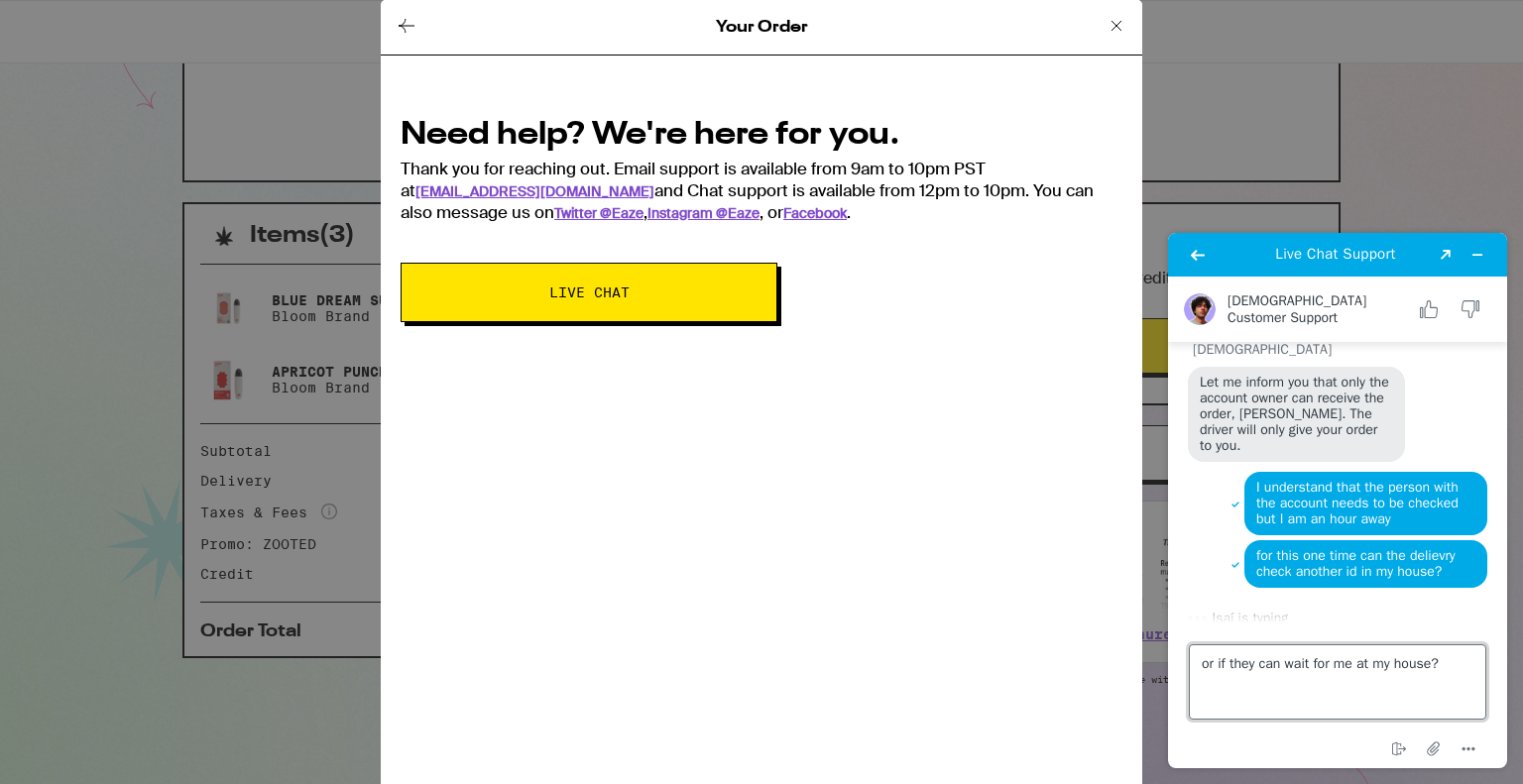 type on "or if they can wait for me at my house?" 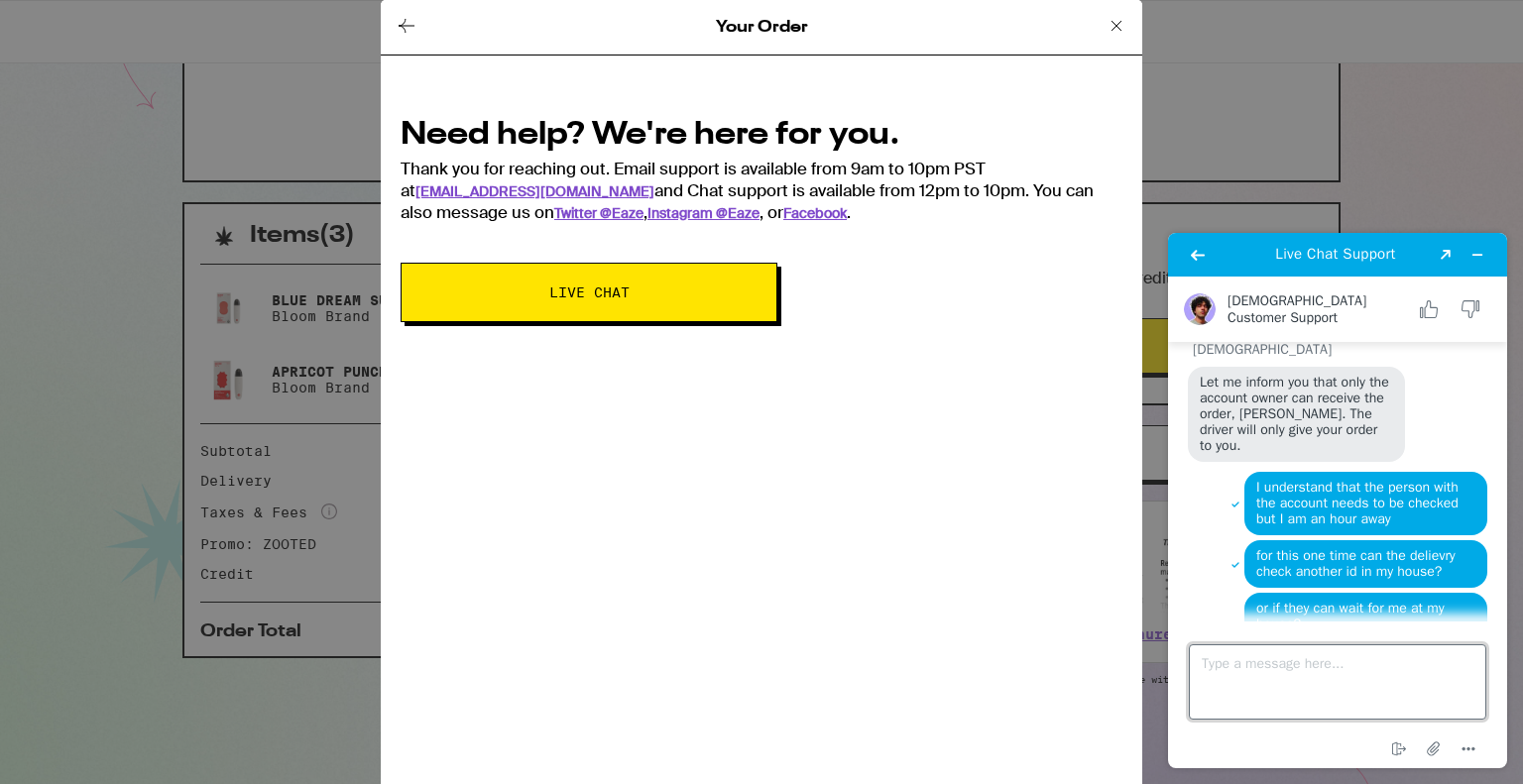 scroll, scrollTop: 494, scrollLeft: 0, axis: vertical 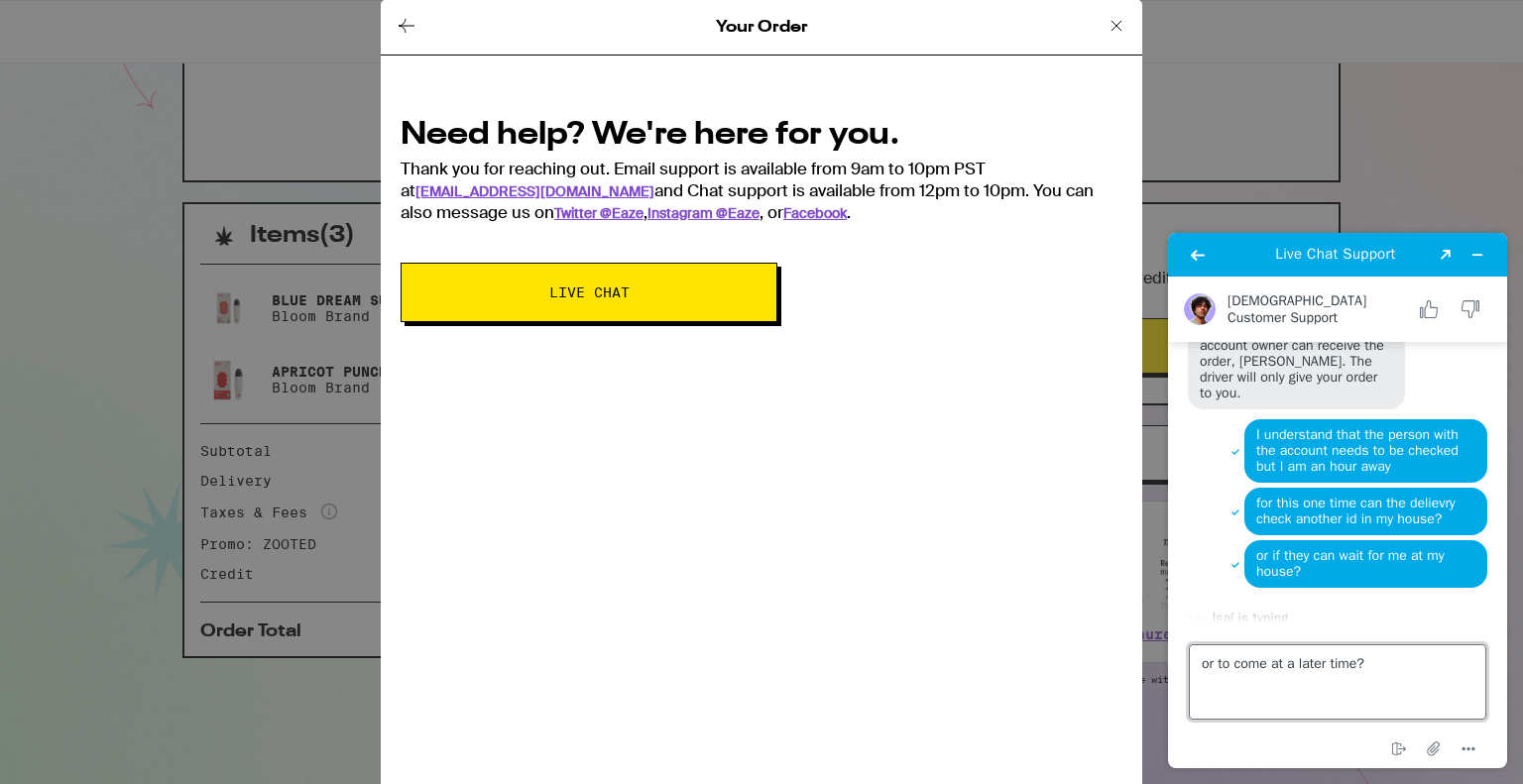 type on "or to come at a later time?" 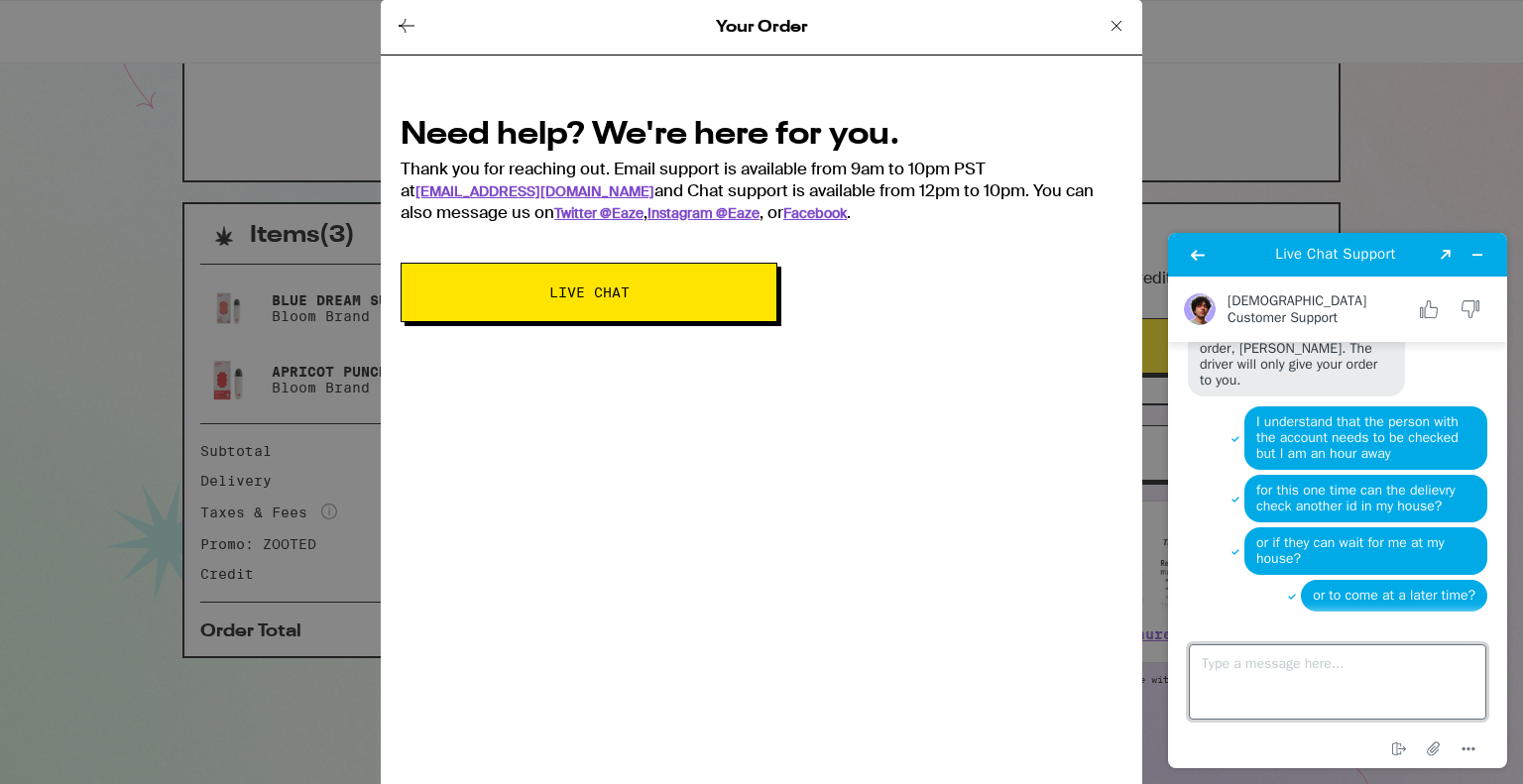 scroll, scrollTop: 721, scrollLeft: 0, axis: vertical 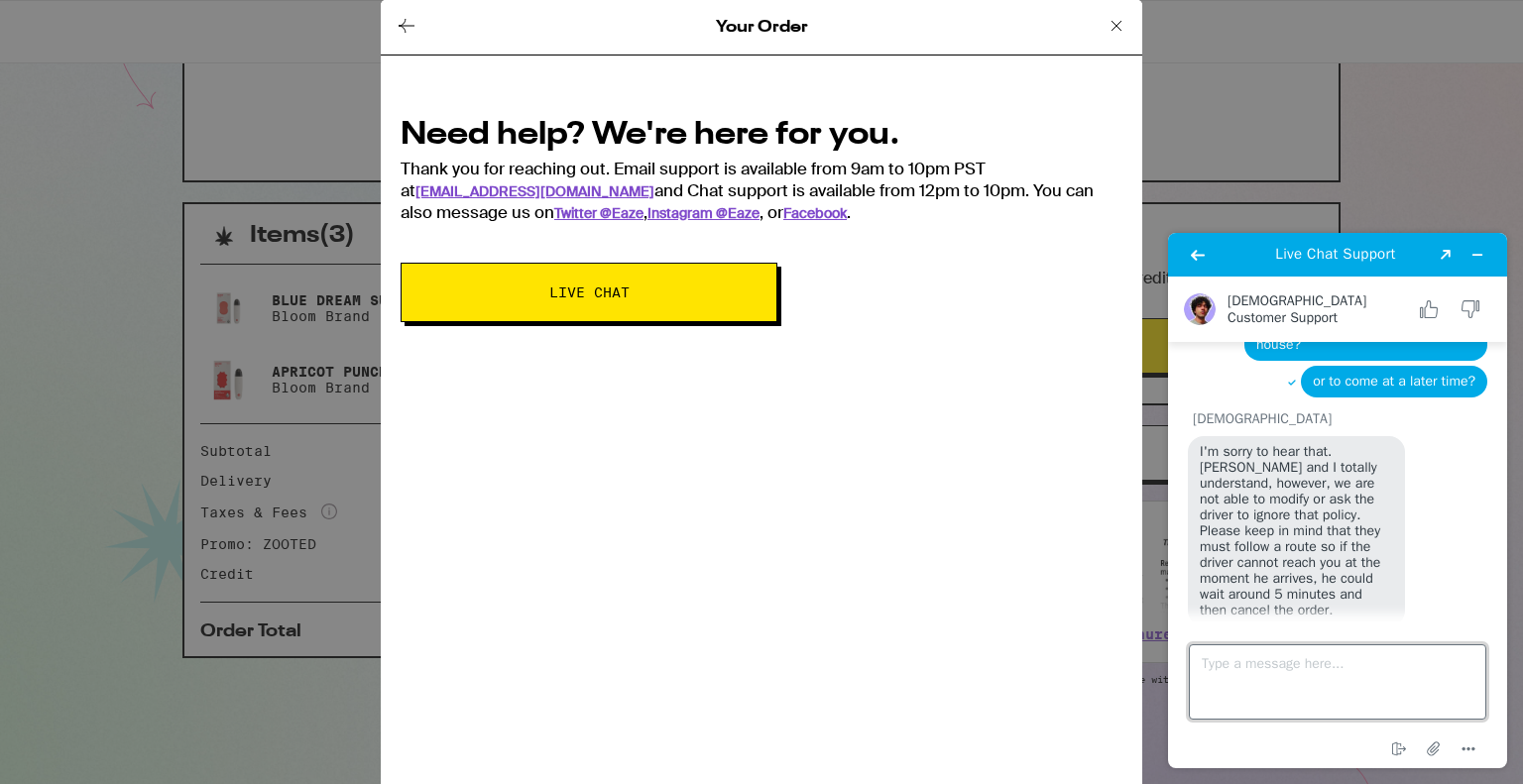 click on "Type a message here..." at bounding box center (1338, 682) 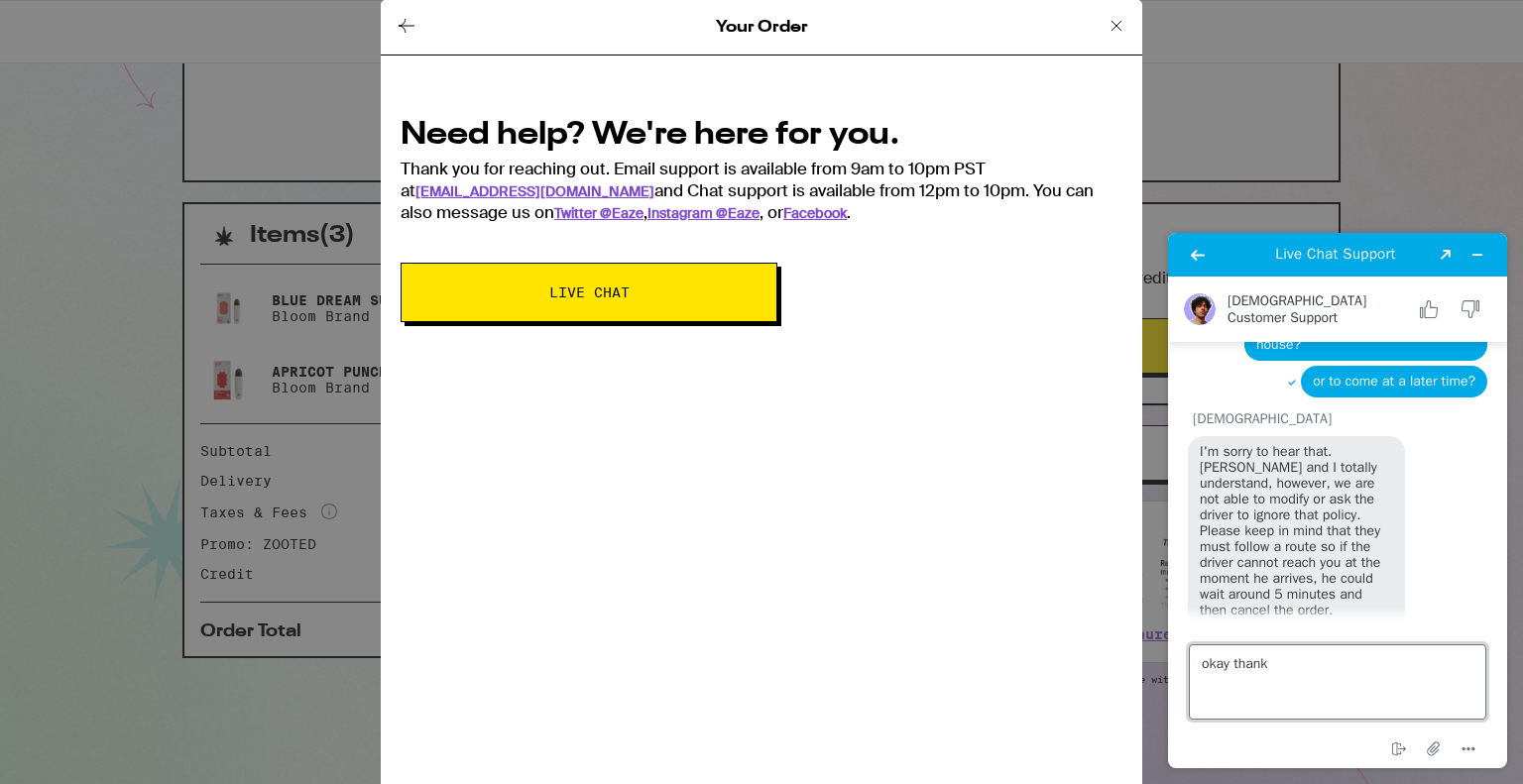 type on "okay thanks" 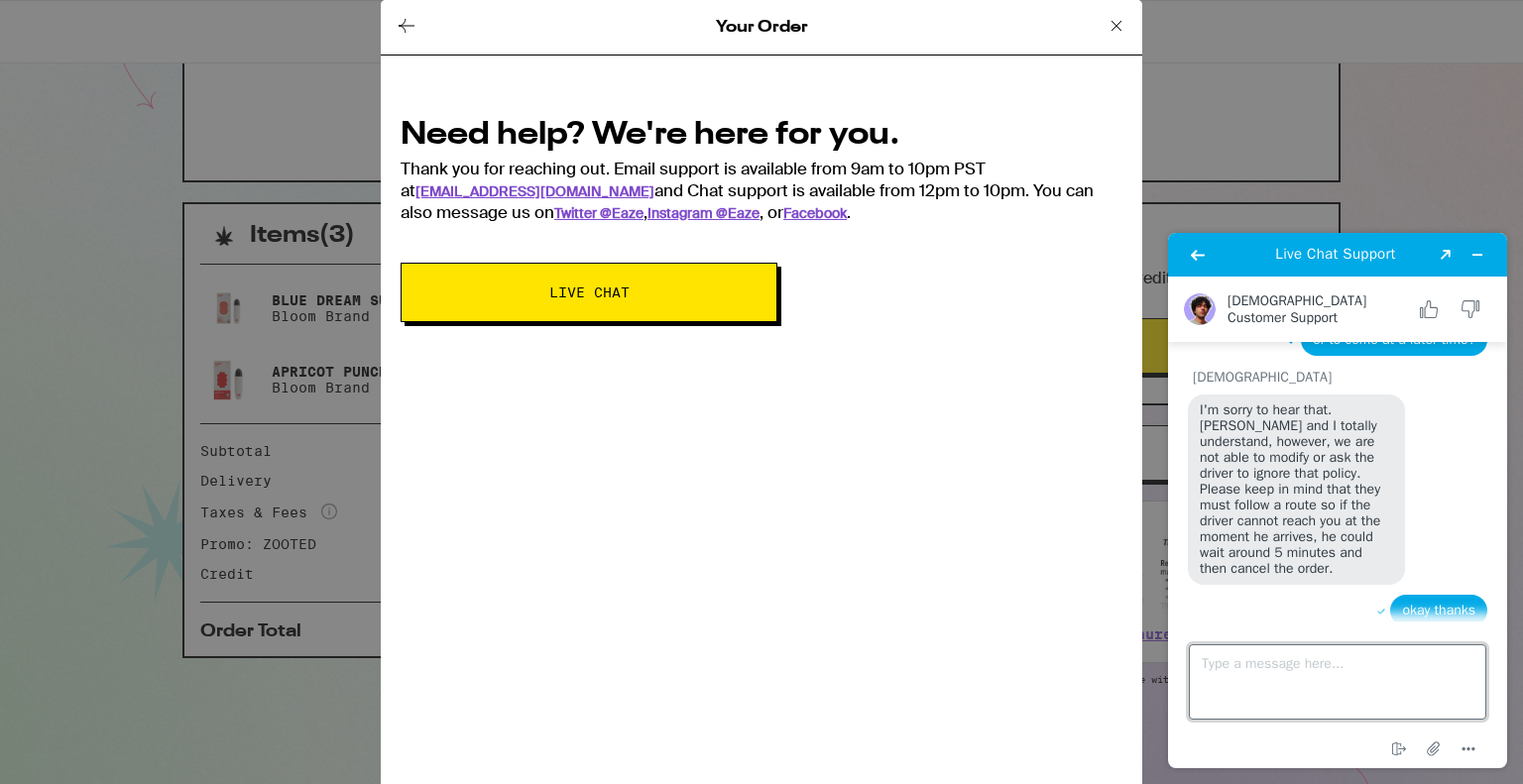 scroll, scrollTop: 880, scrollLeft: 0, axis: vertical 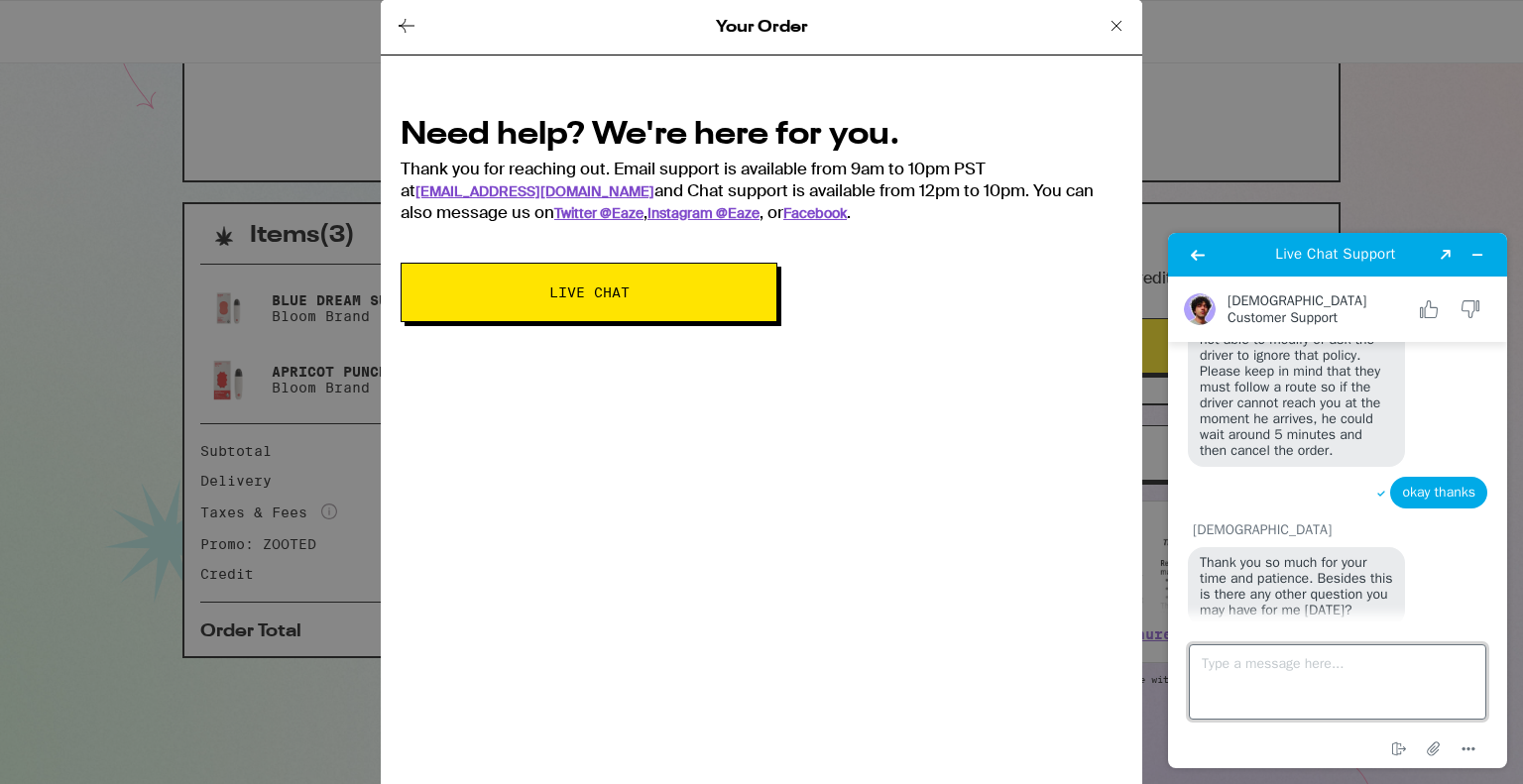 click on "Type a message here..." at bounding box center (1338, 682) 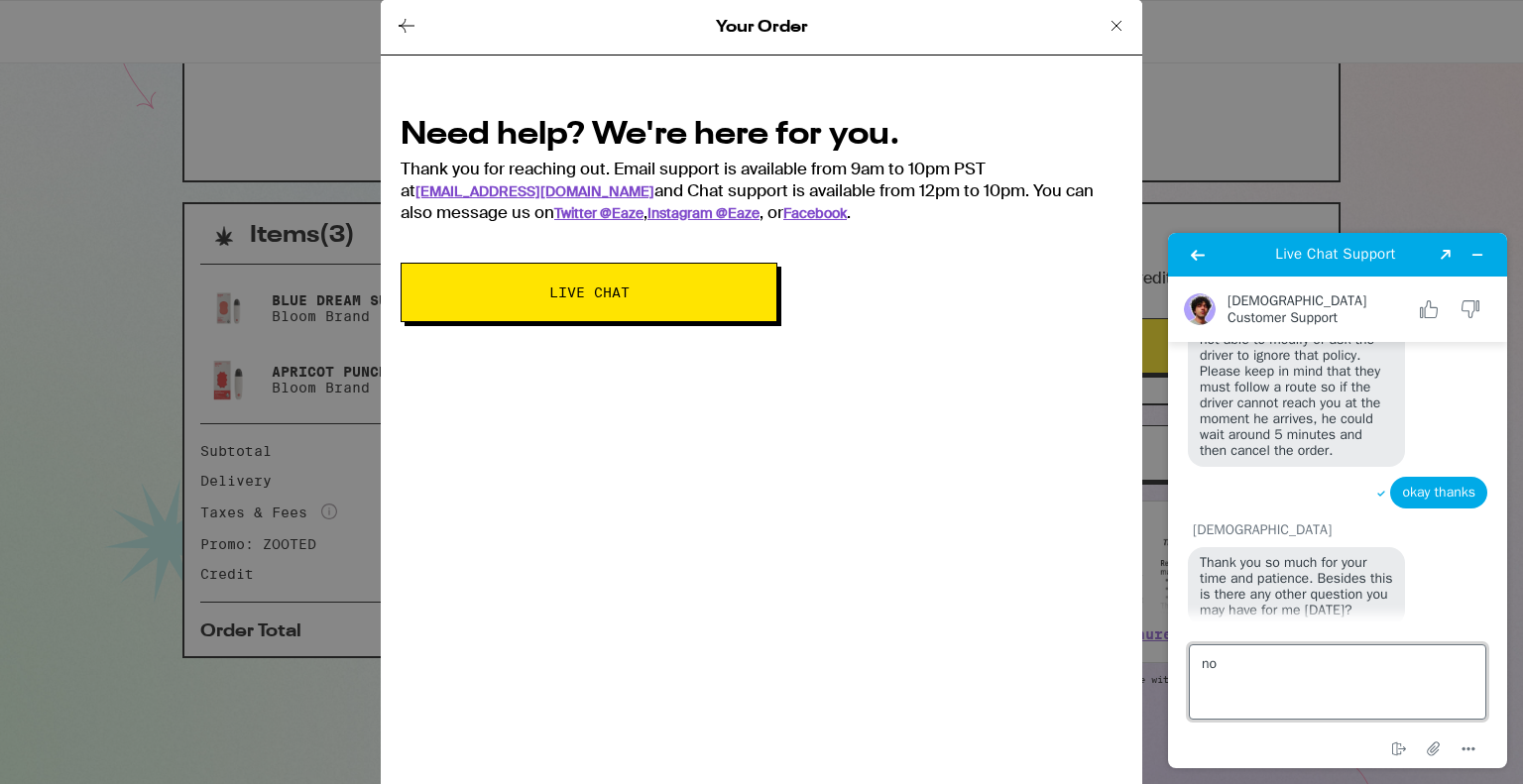type on "n" 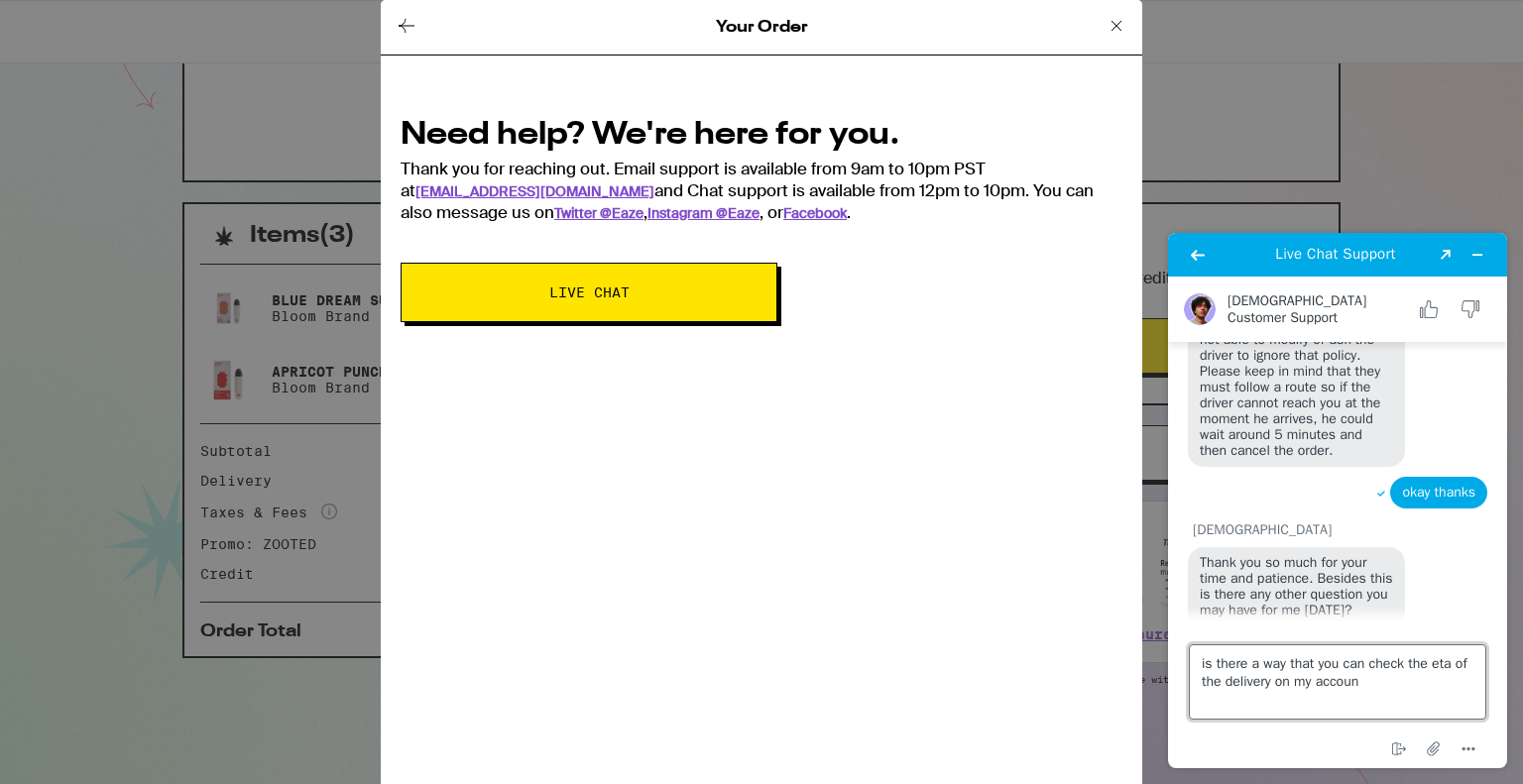 type on "is there a way that you can check the eta of the delivery on my account" 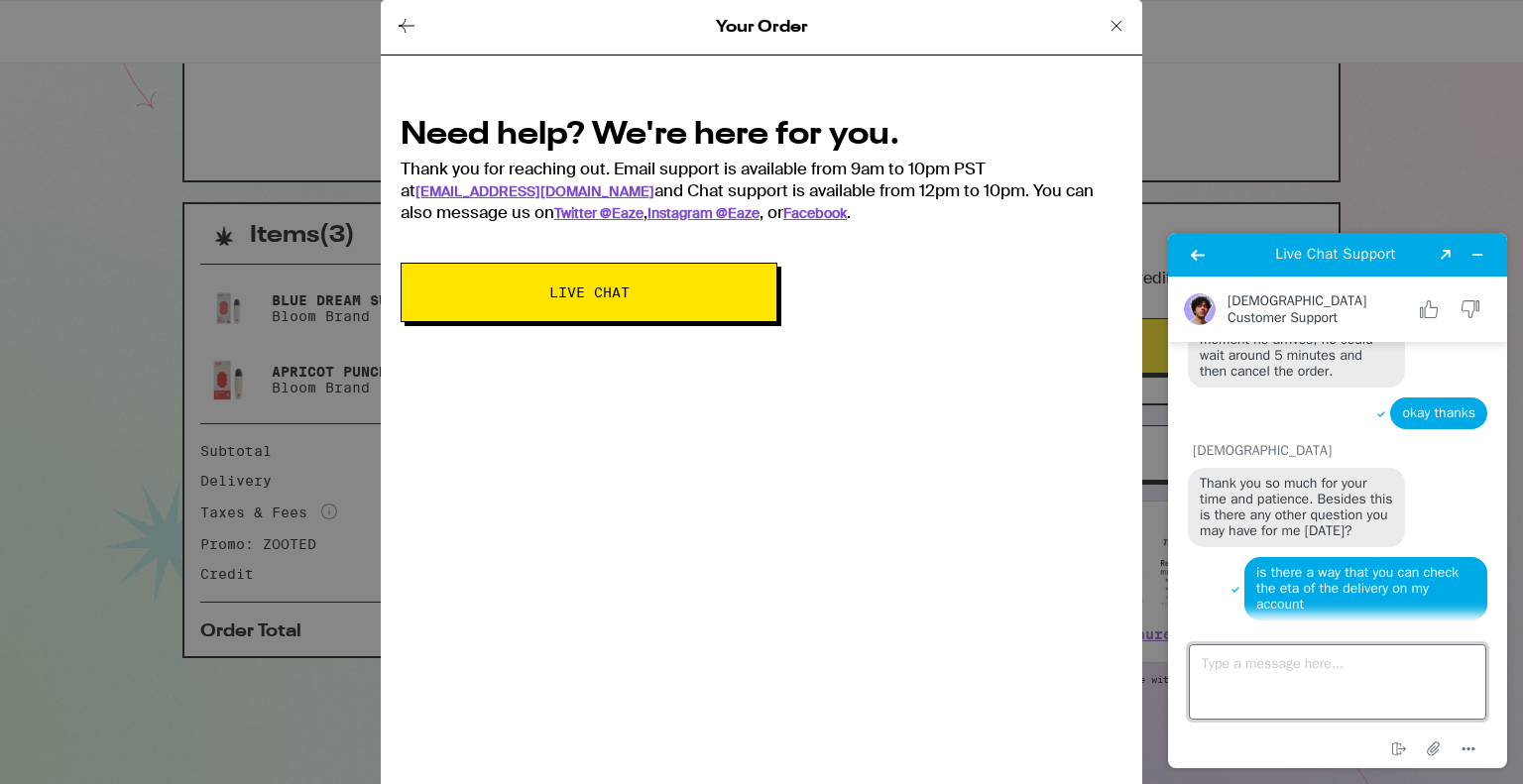 scroll, scrollTop: 1041, scrollLeft: 0, axis: vertical 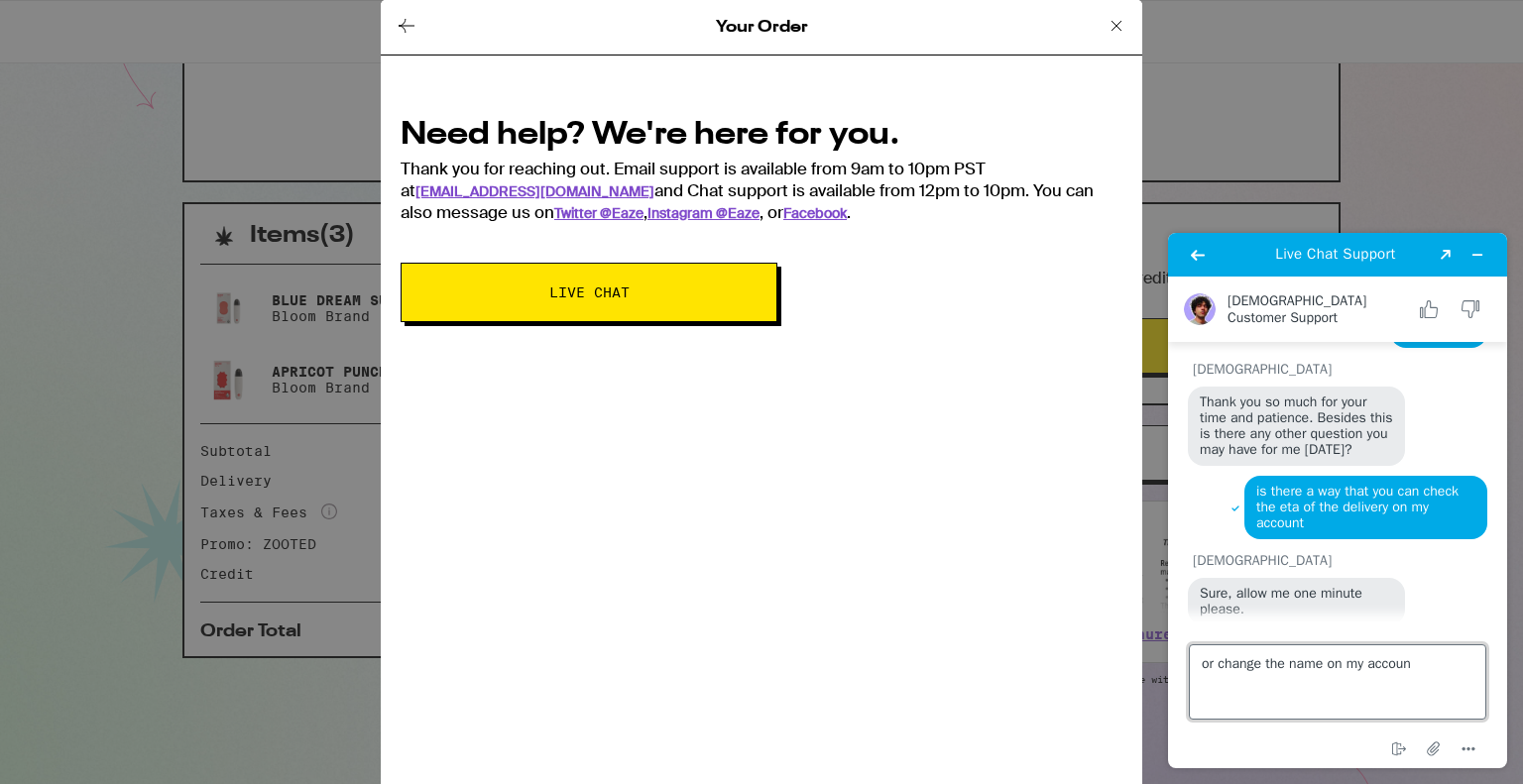 type on "or change the name on my account" 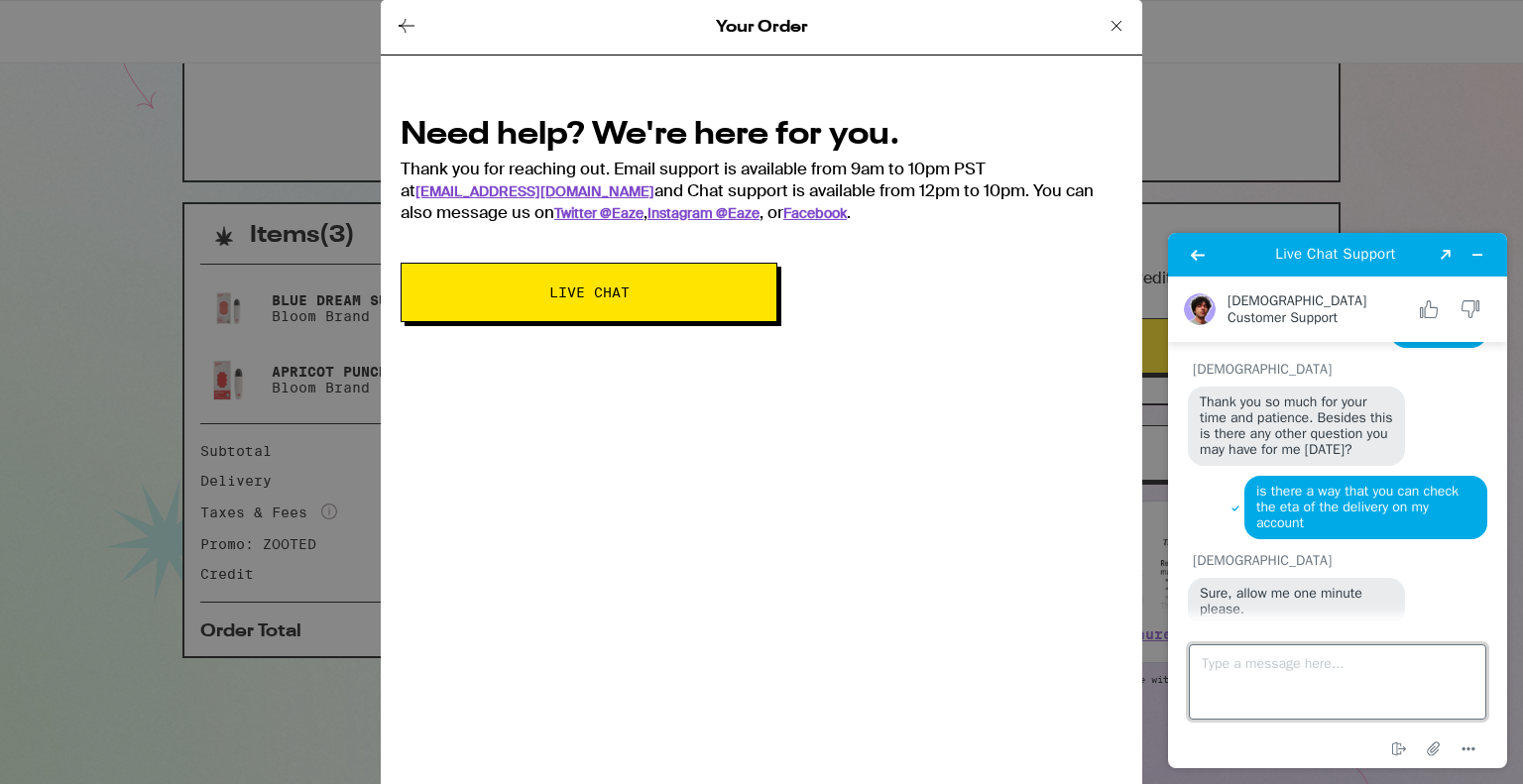 scroll, scrollTop: 1082, scrollLeft: 0, axis: vertical 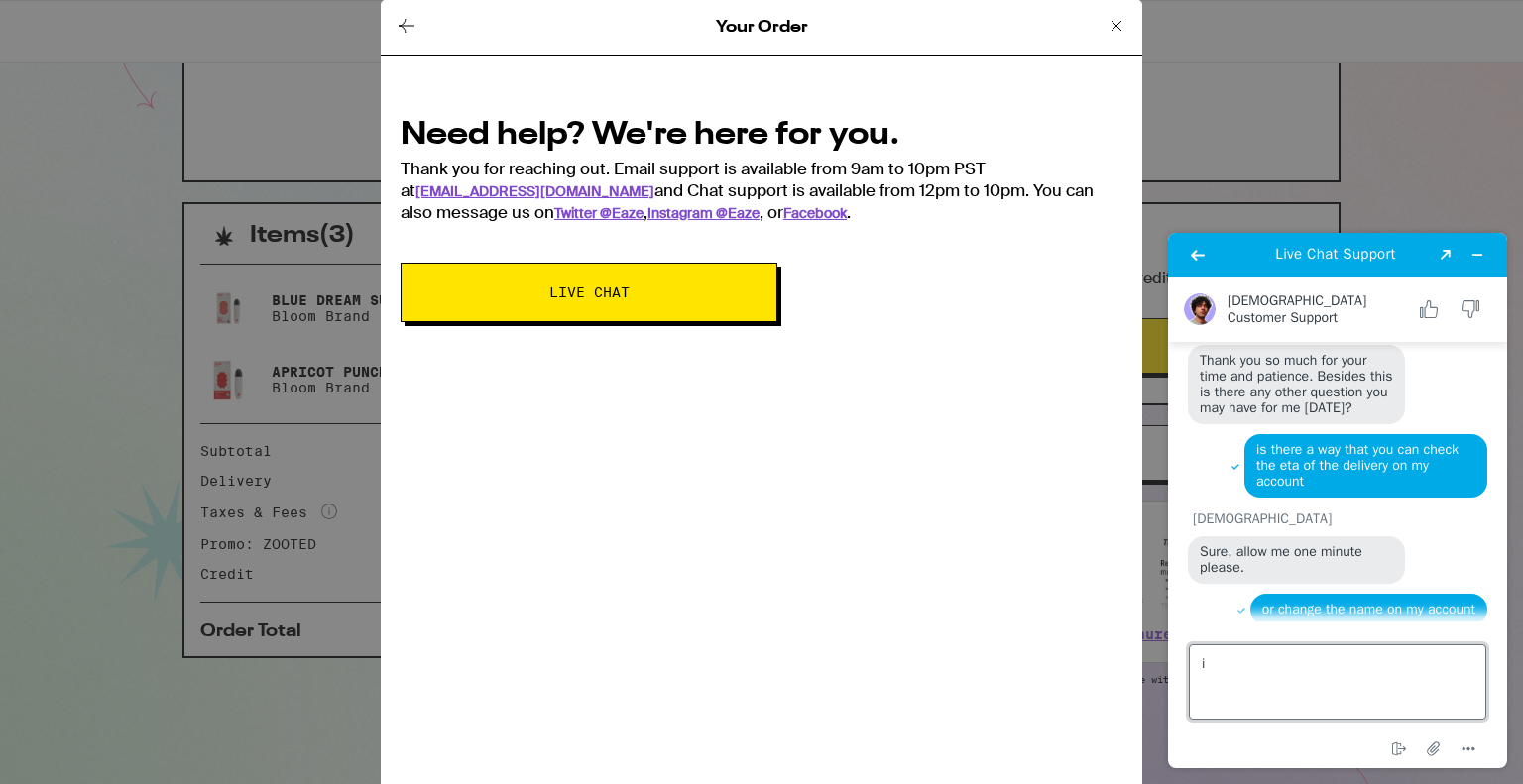 type on "i" 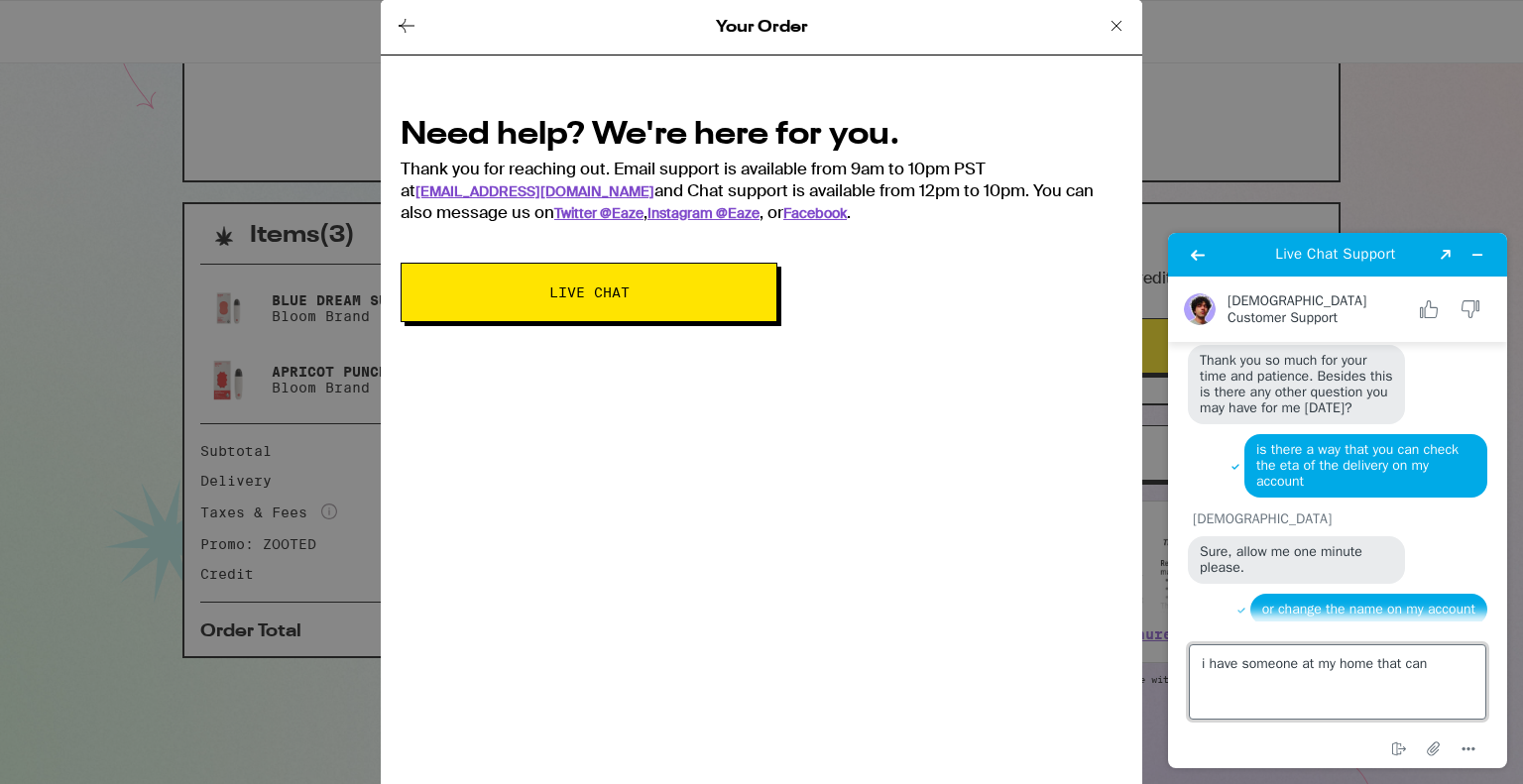 scroll, scrollTop: 1086, scrollLeft: 0, axis: vertical 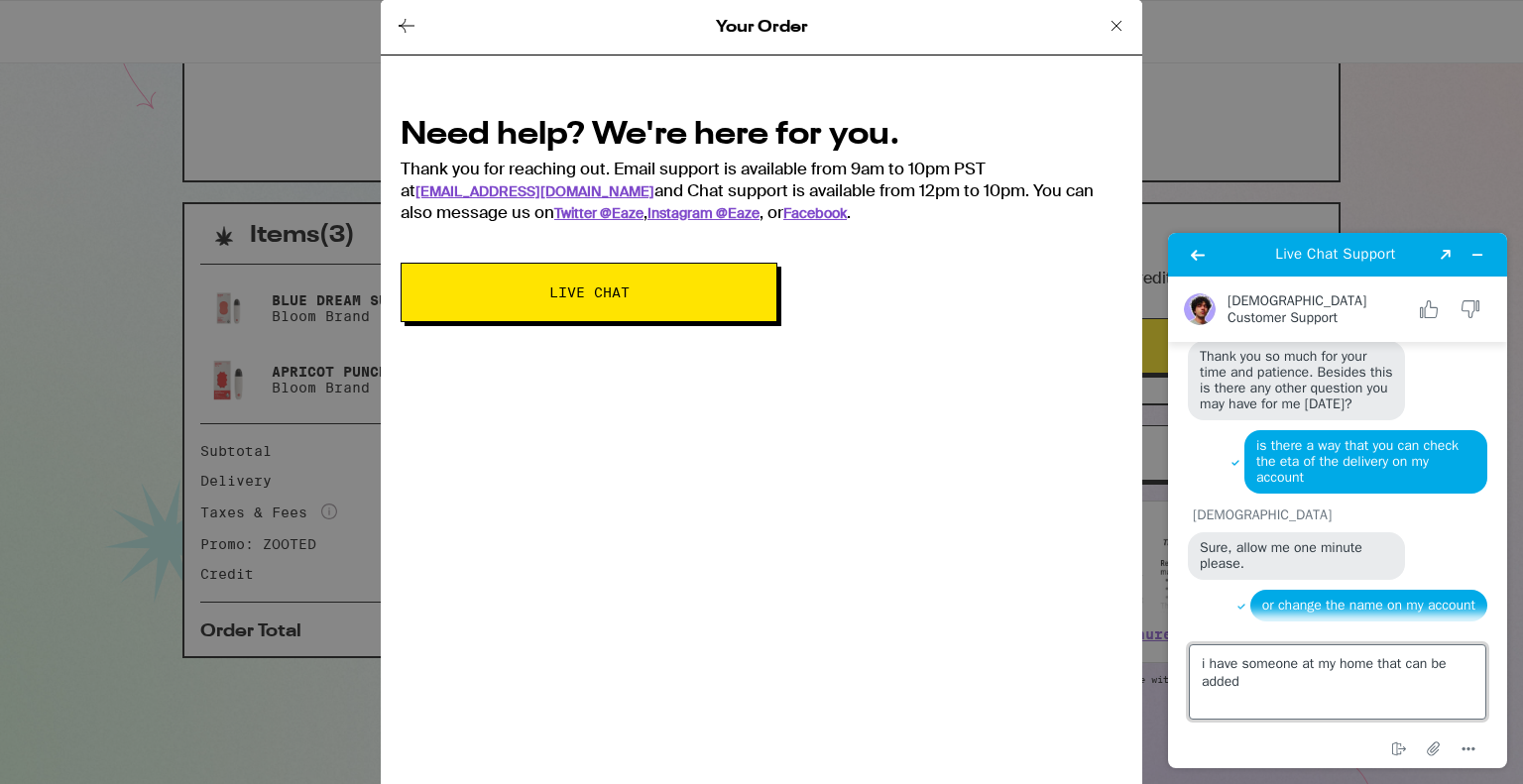 type on "i have someone at my home that can be added" 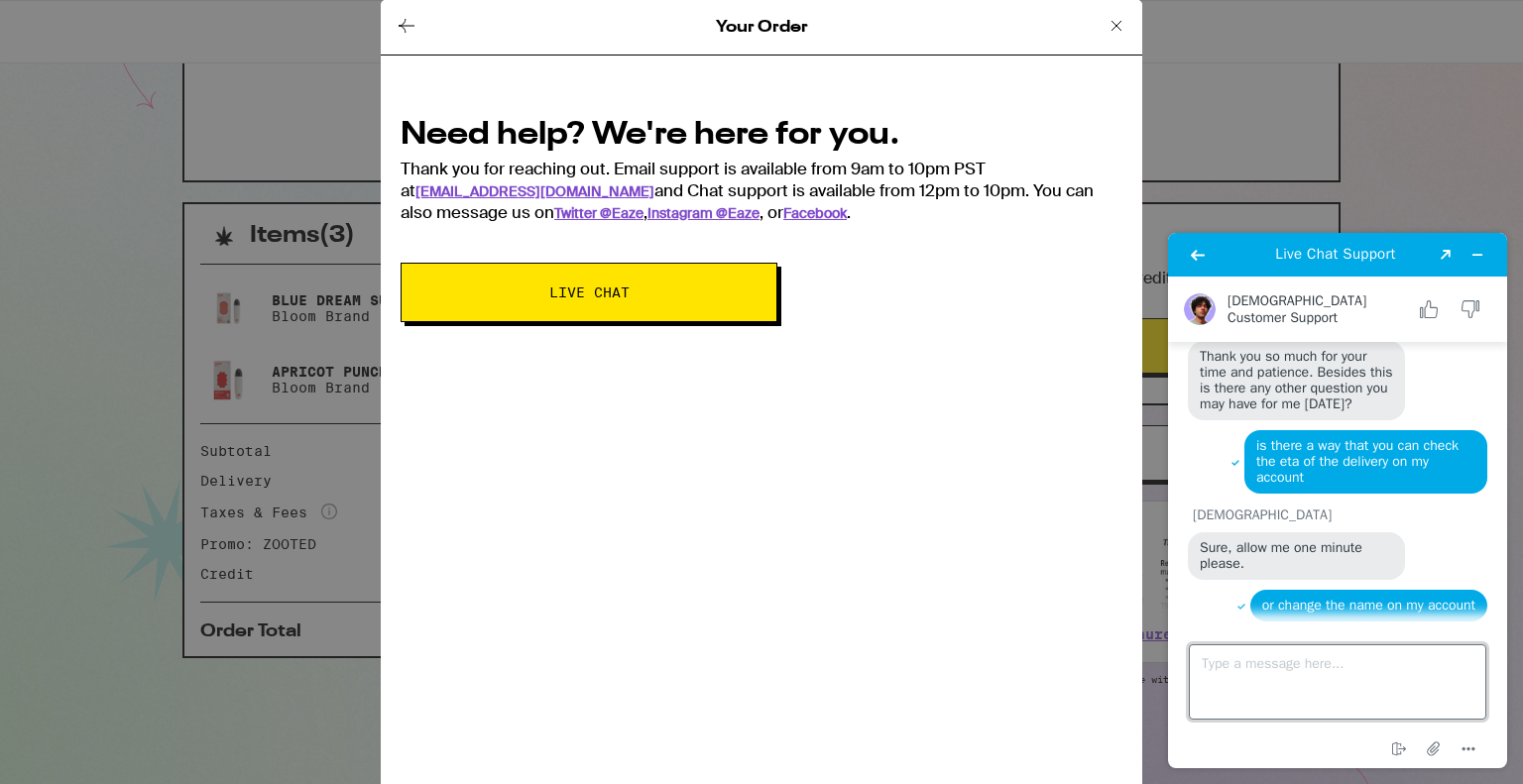scroll, scrollTop: 1174, scrollLeft: 0, axis: vertical 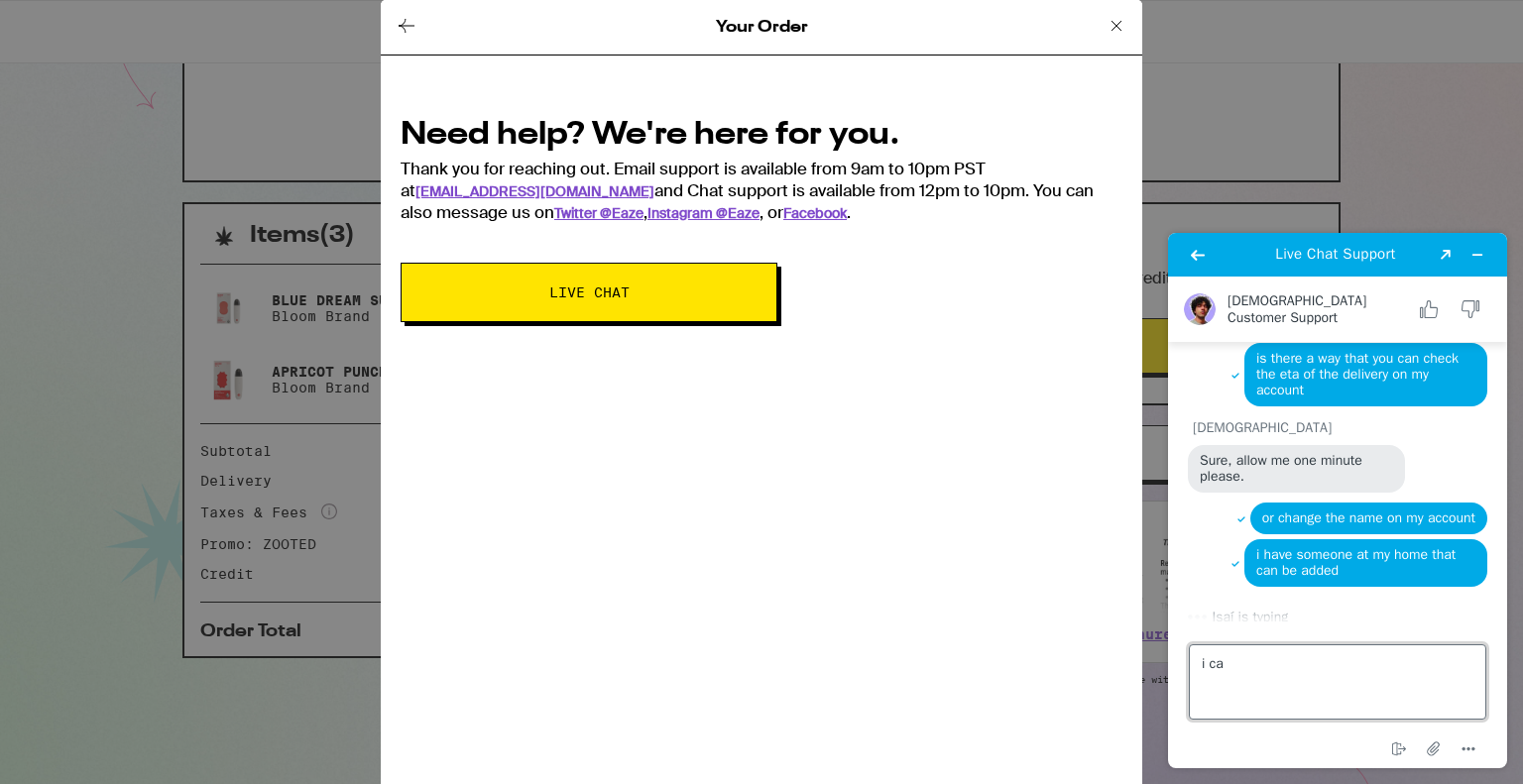click on "i ca" at bounding box center [1338, 682] 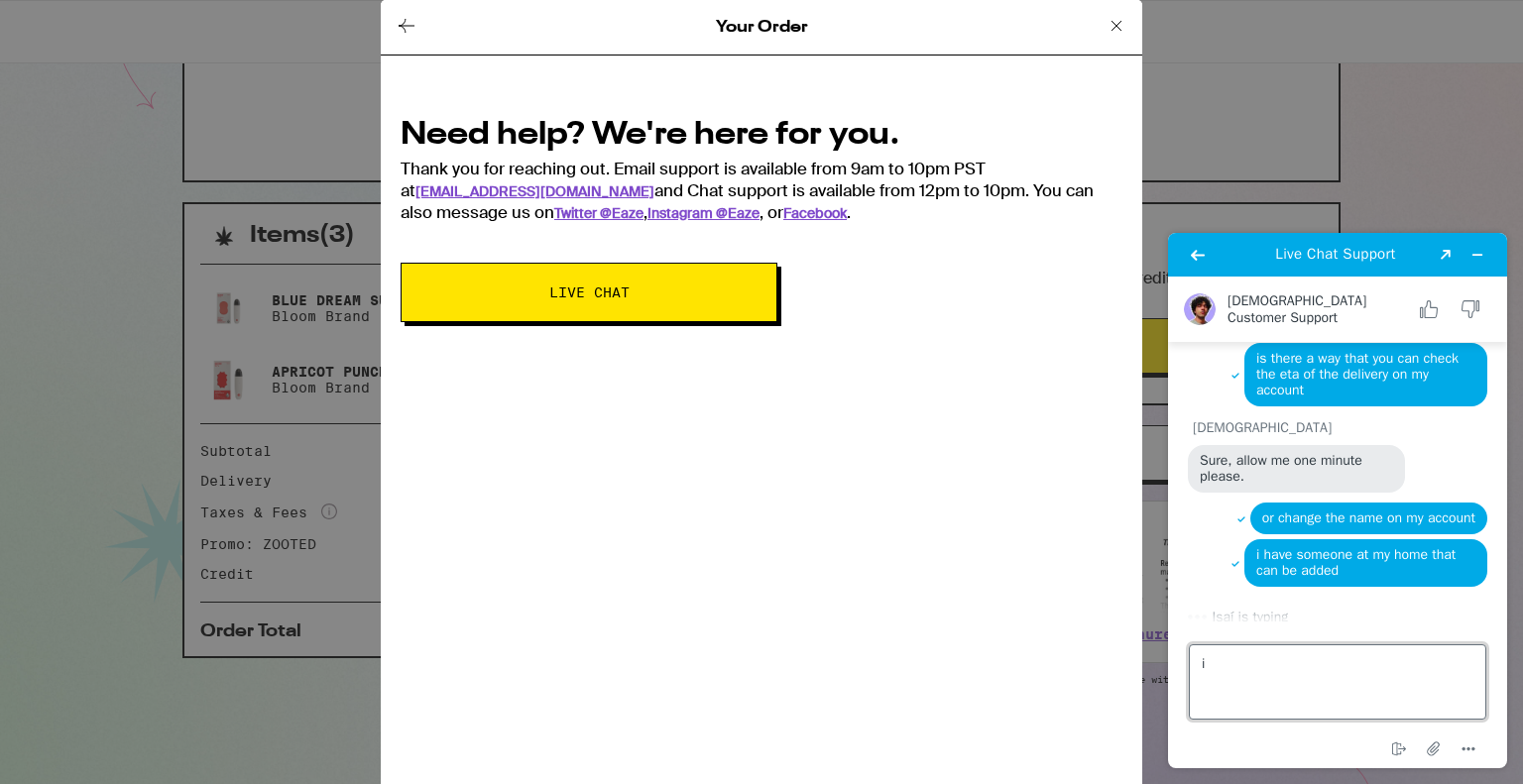 type on "i" 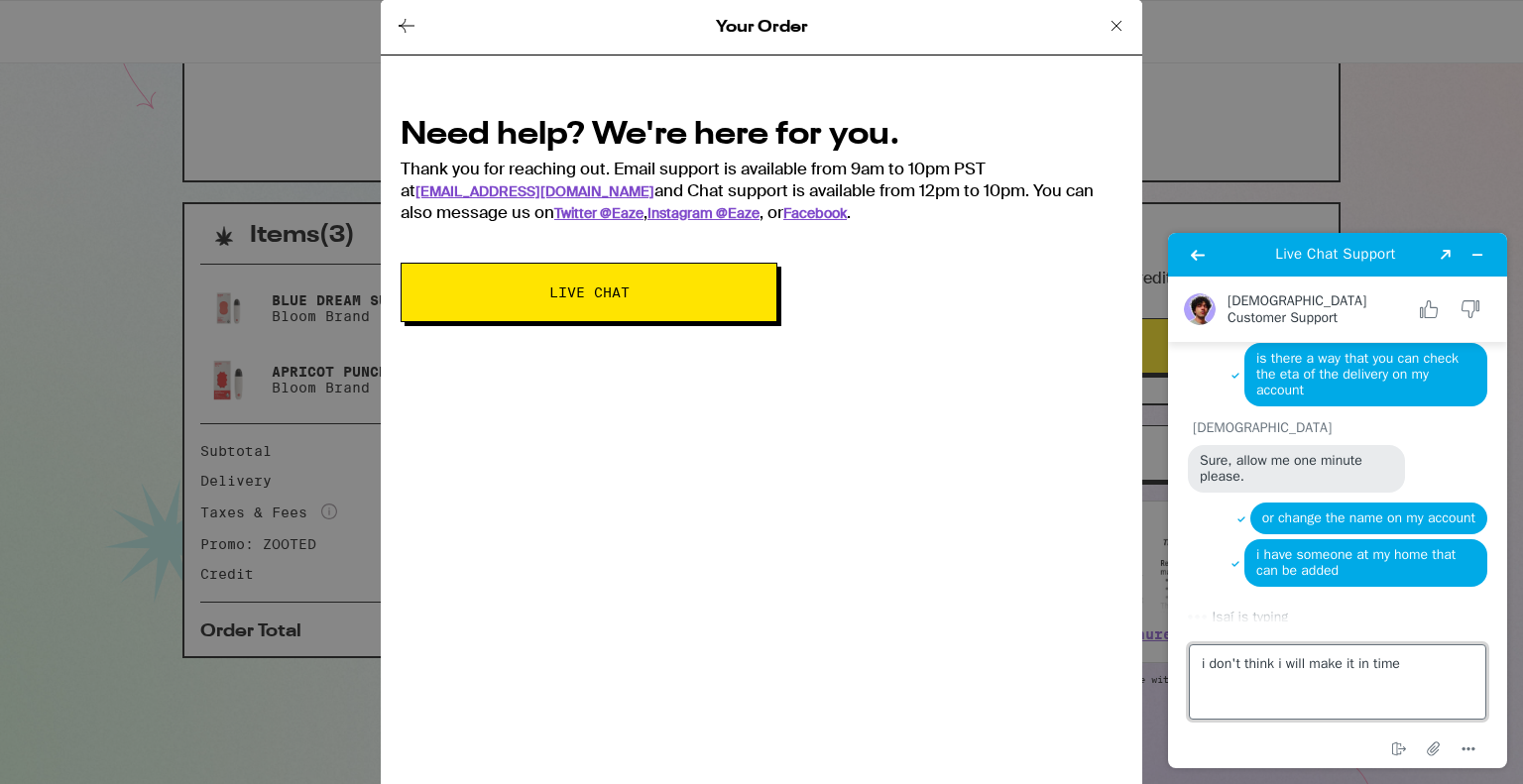 type on "i don't think i will make it in time" 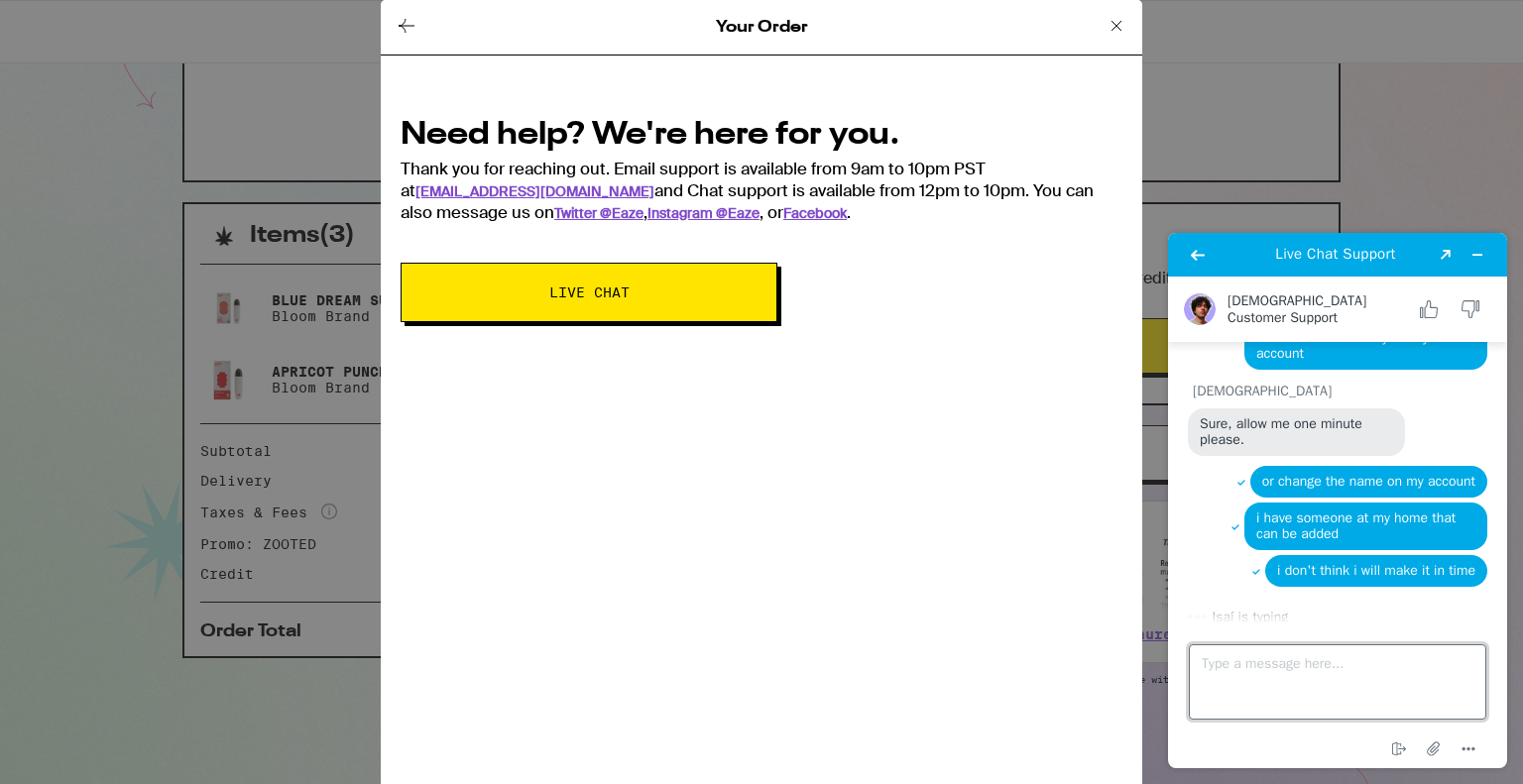 scroll, scrollTop: 1305, scrollLeft: 0, axis: vertical 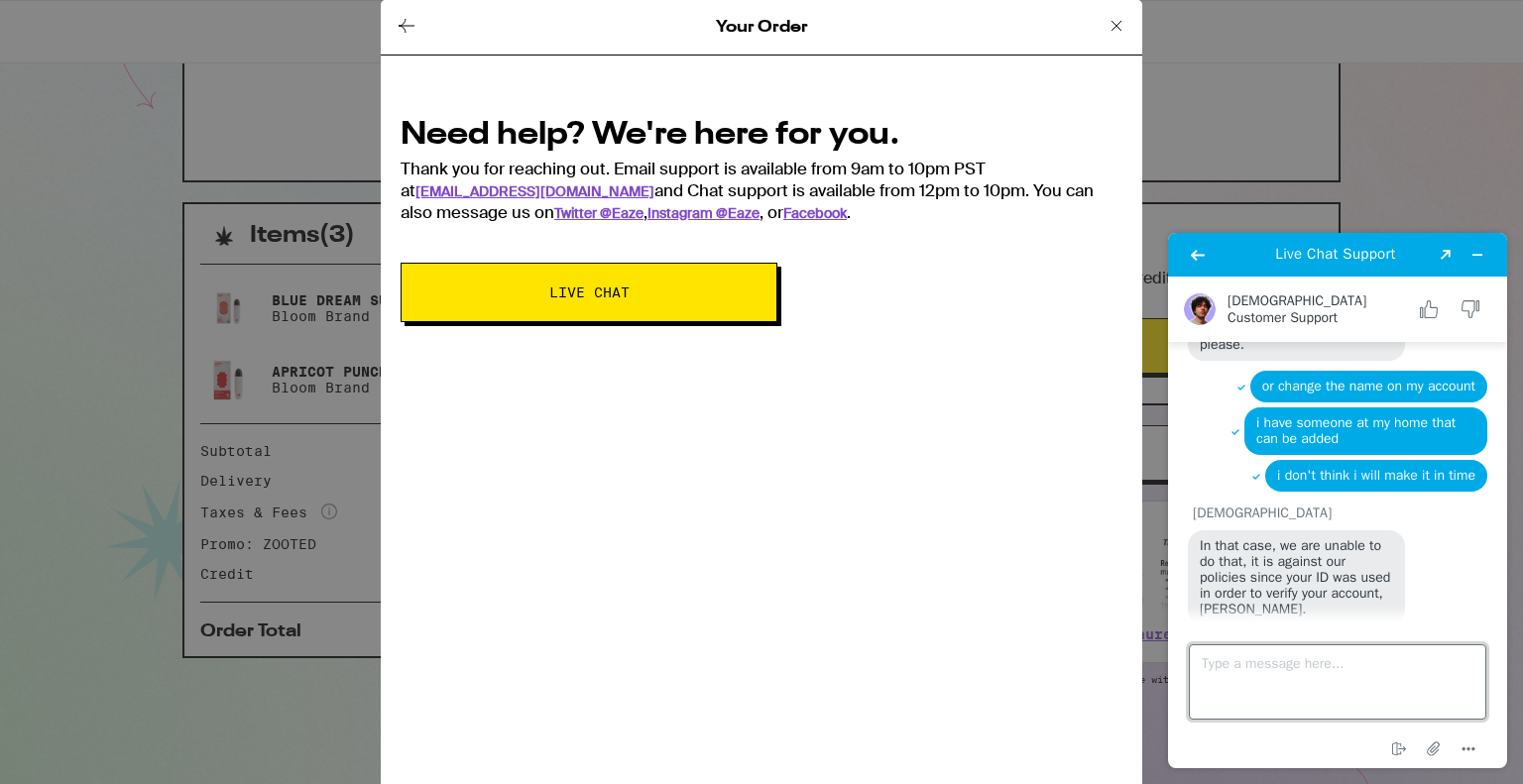 type 